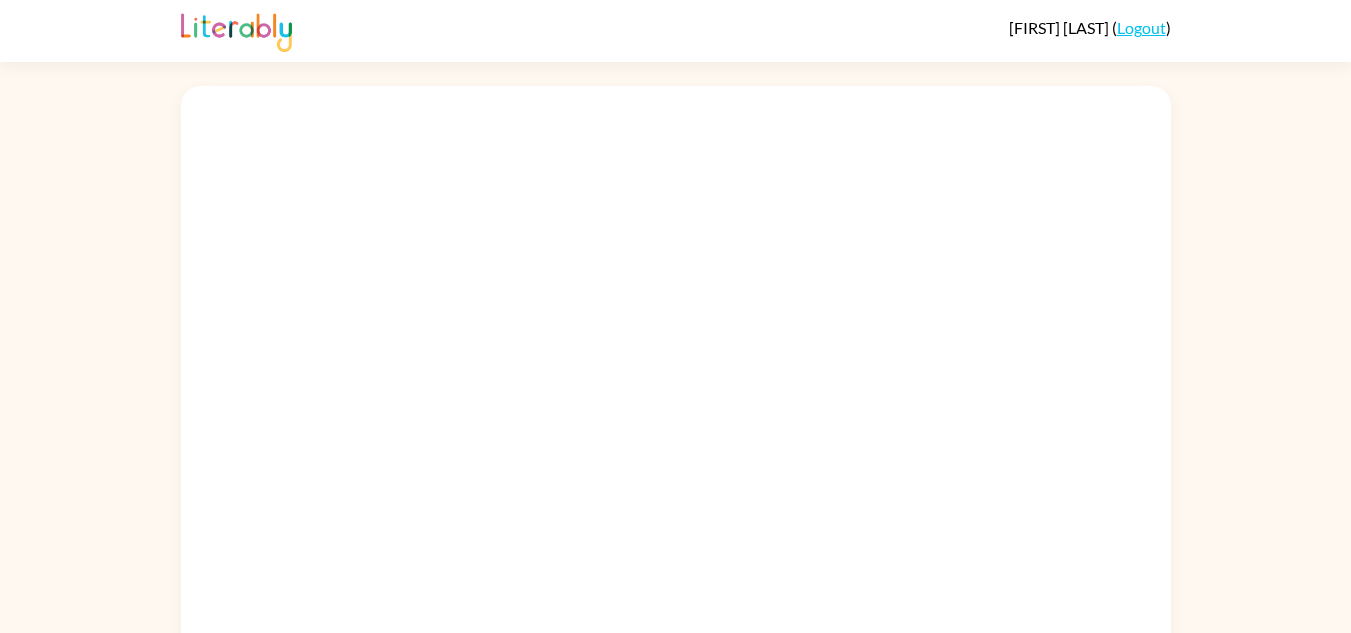 scroll, scrollTop: 0, scrollLeft: 0, axis: both 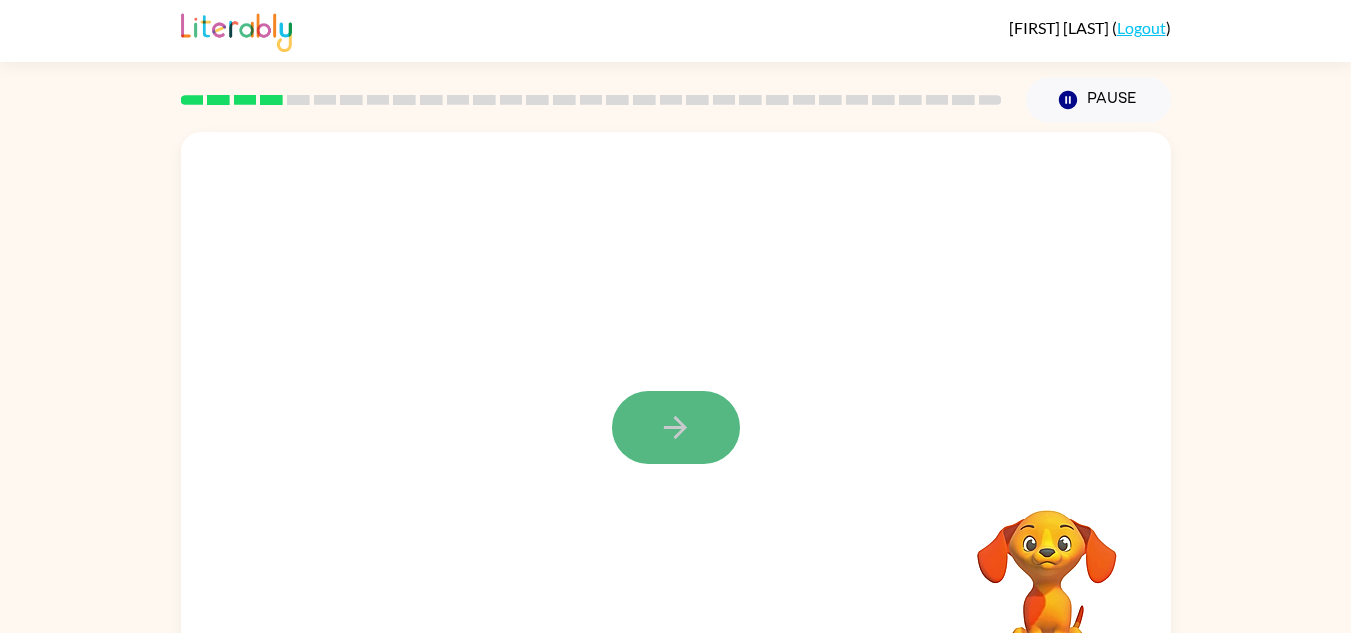 click at bounding box center (676, 427) 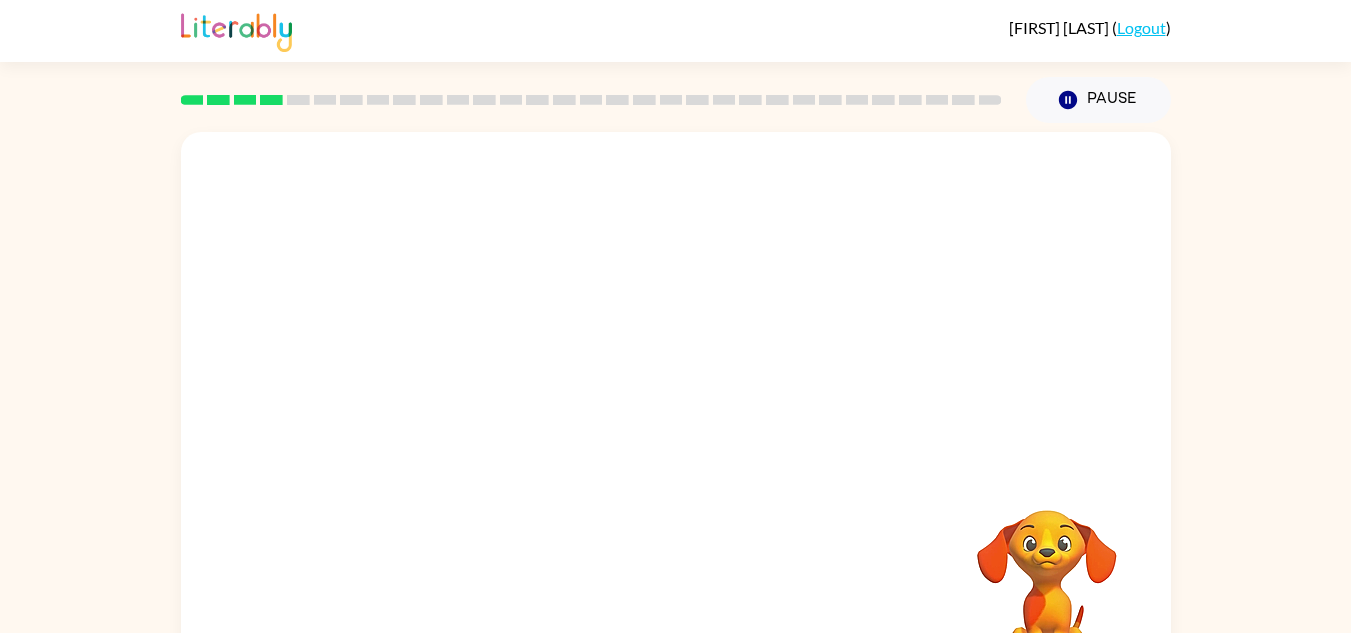 click at bounding box center [676, 417] 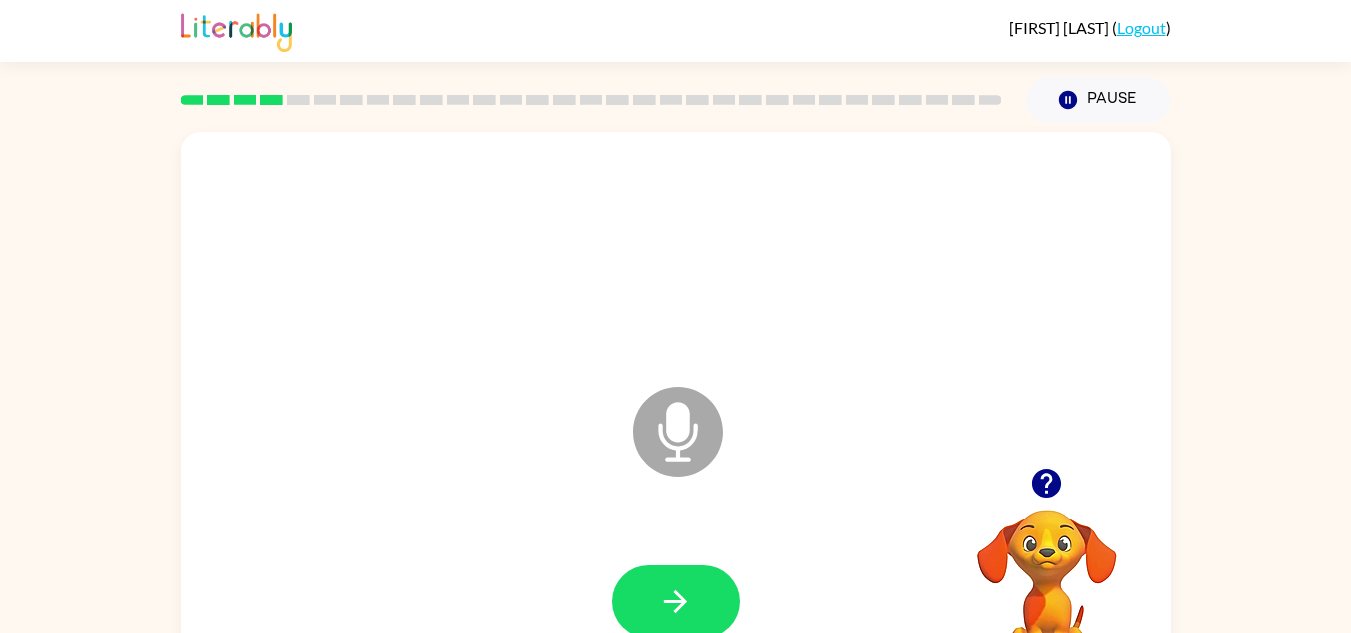click on "Microphone The Microphone is here when it is your turn to talk" at bounding box center (676, 417) 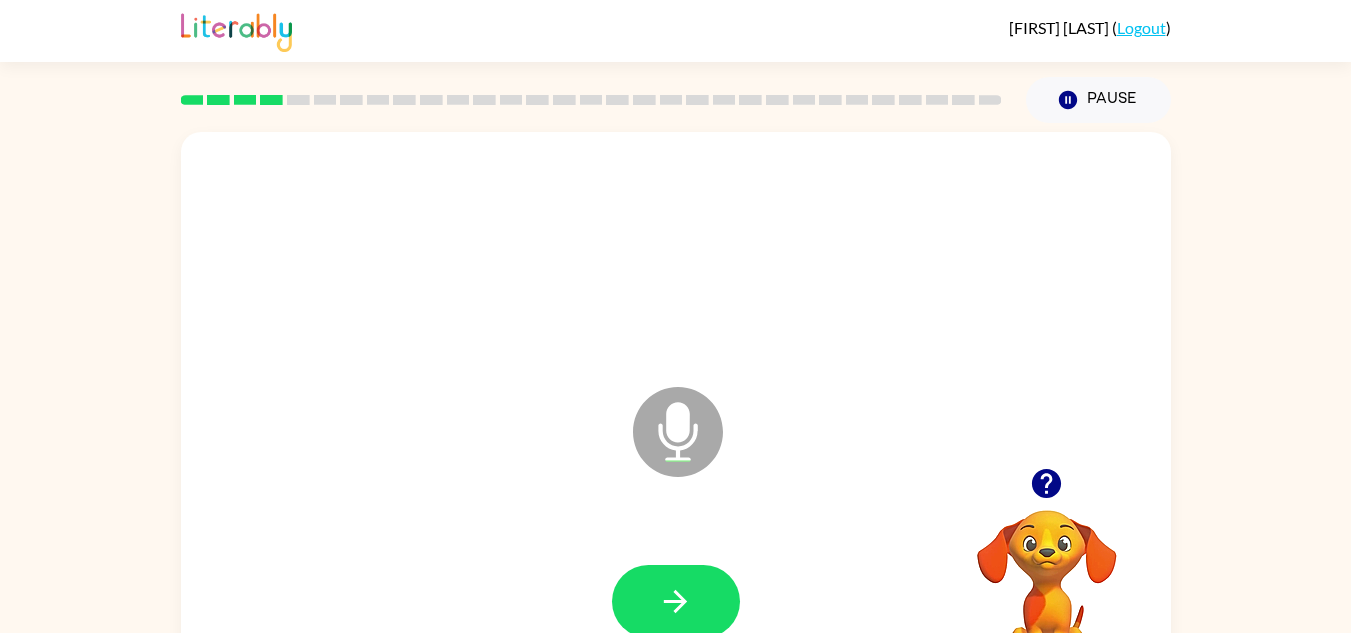 click at bounding box center [678, 432] 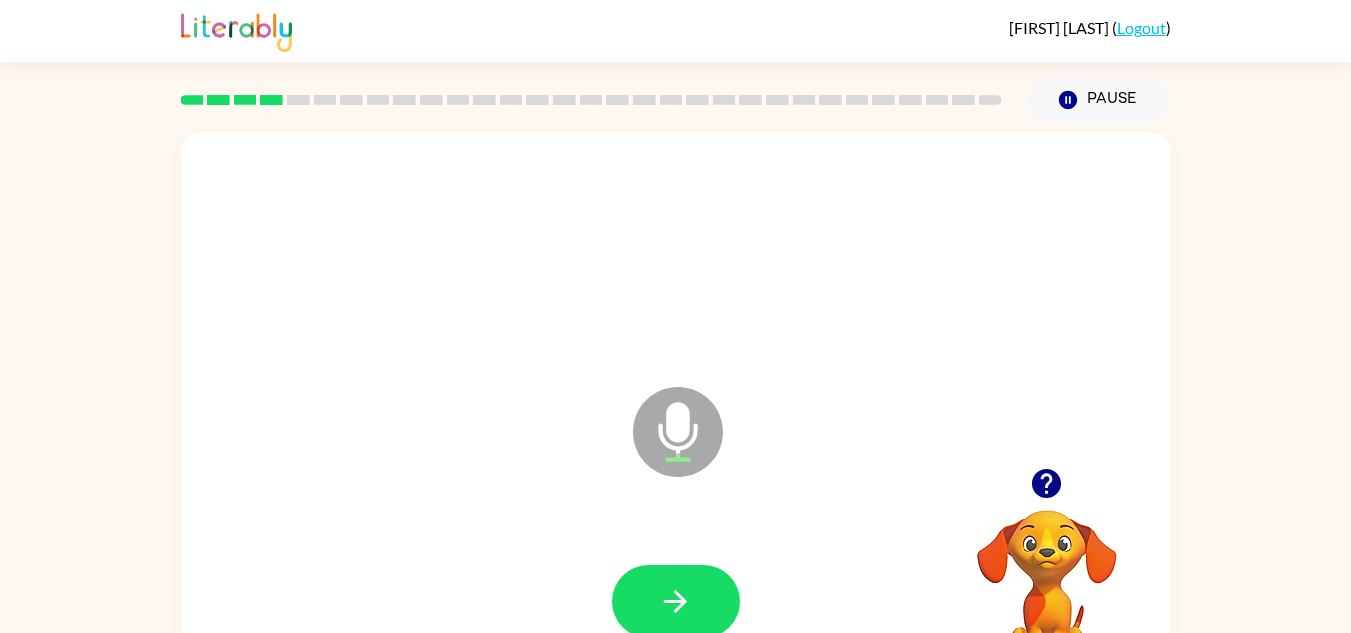 click at bounding box center [678, 432] 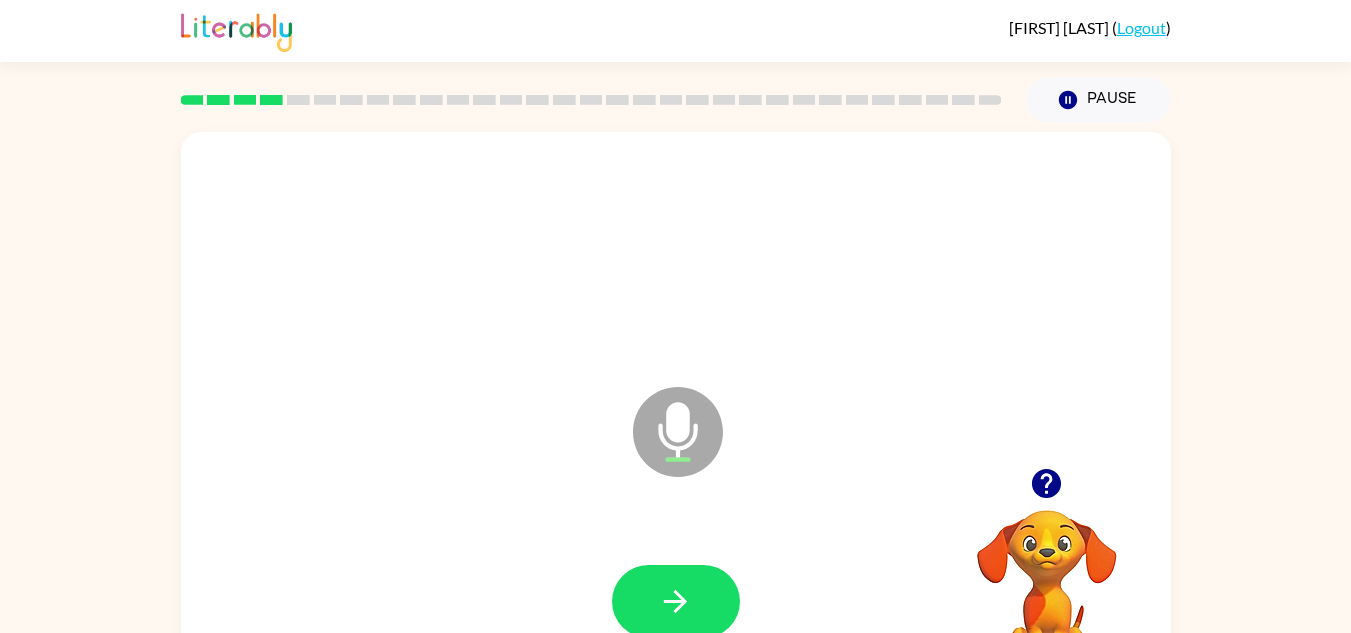 click at bounding box center (678, 432) 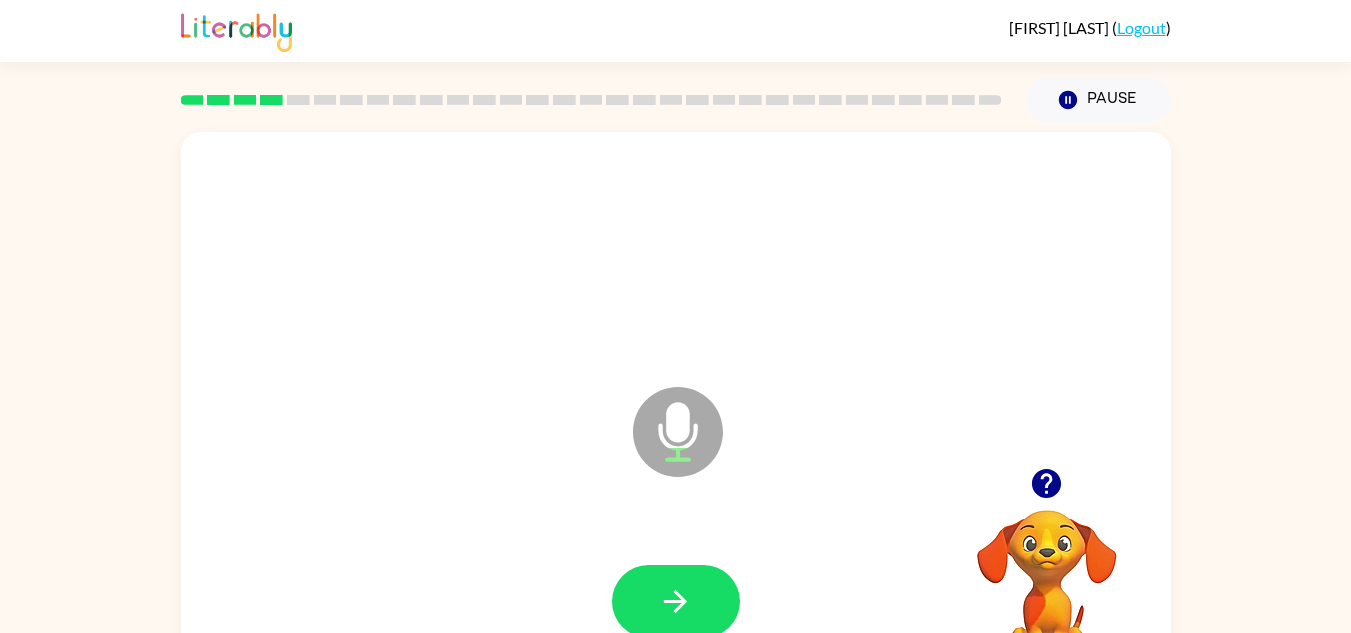 click at bounding box center [678, 432] 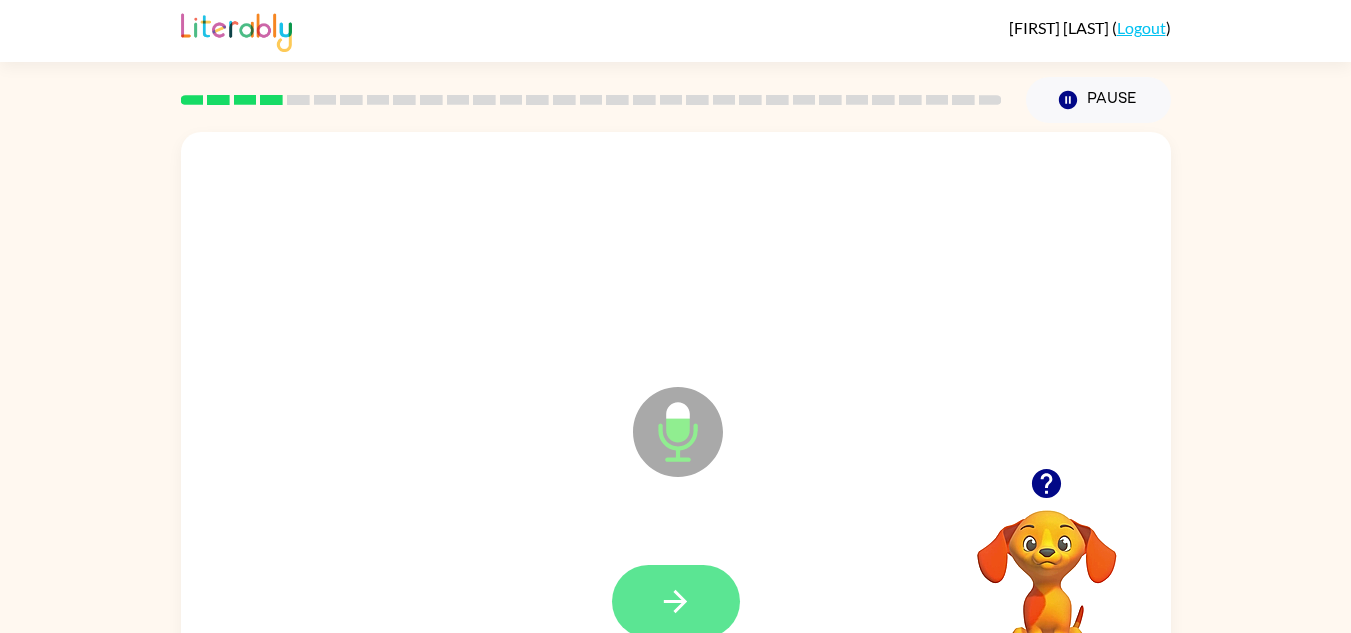 click at bounding box center (676, 601) 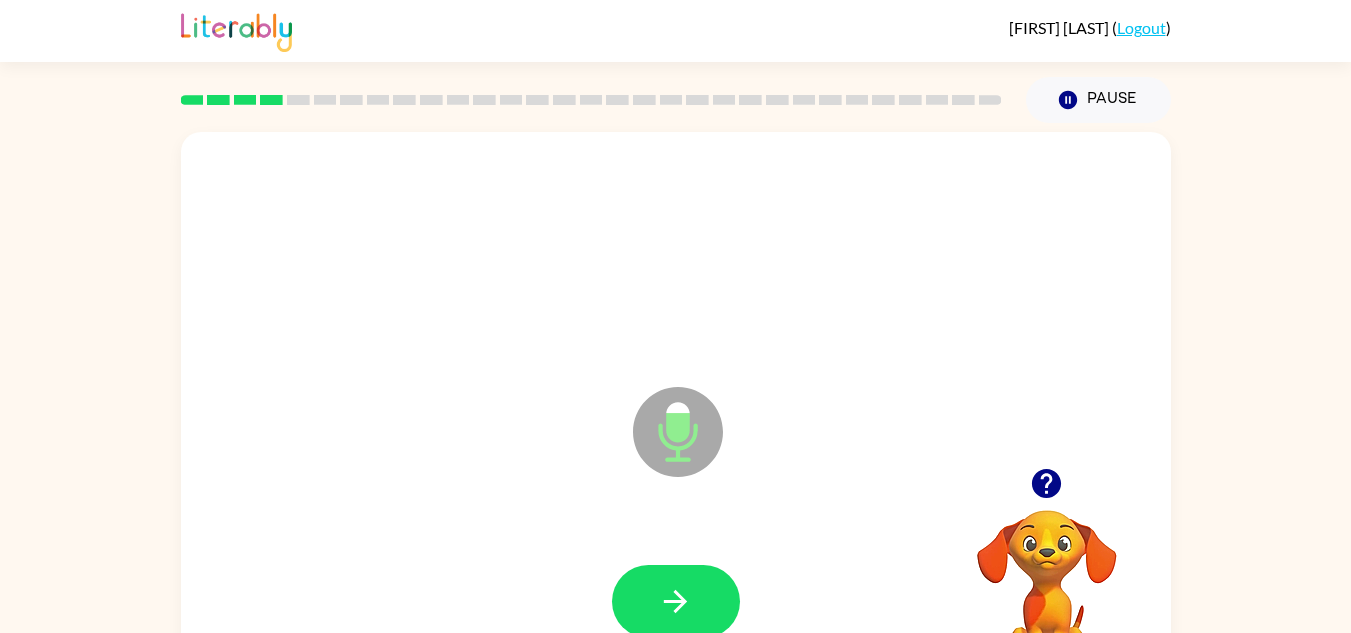 drag, startPoint x: 698, startPoint y: 592, endPoint x: 681, endPoint y: 644, distance: 54.708317 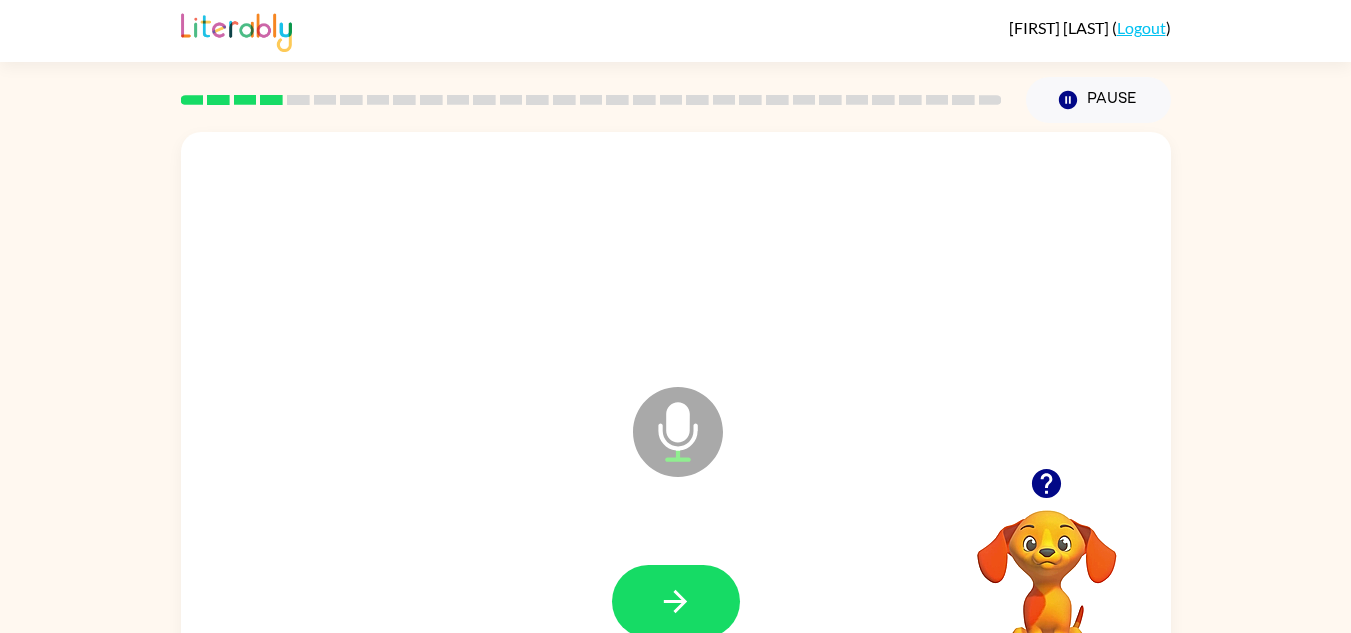 drag, startPoint x: 681, startPoint y: 644, endPoint x: 622, endPoint y: 597, distance: 75.43209 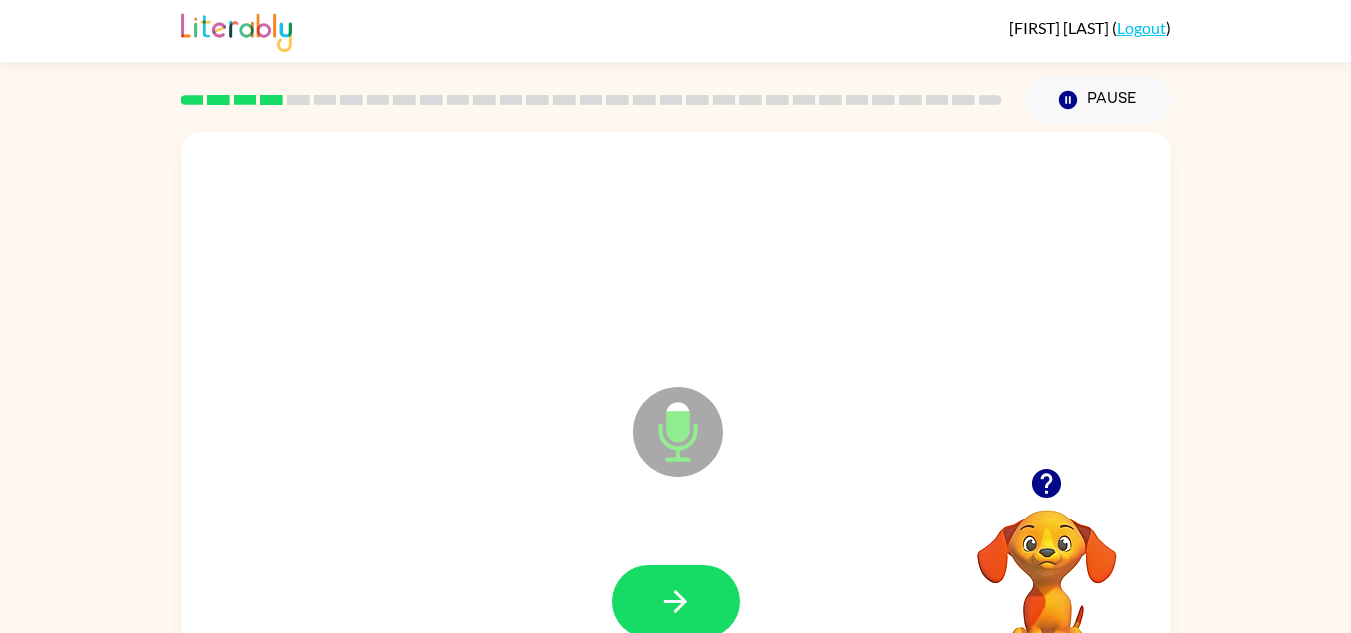 drag, startPoint x: 622, startPoint y: 597, endPoint x: 644, endPoint y: 619, distance: 31.112698 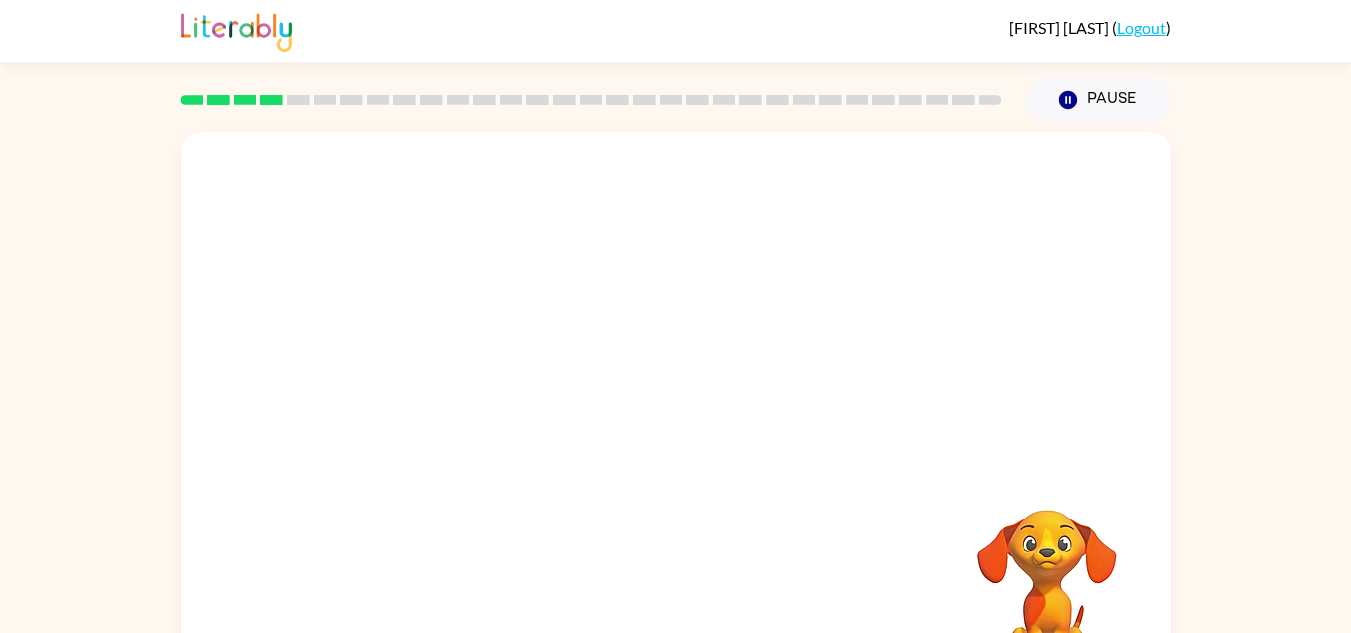 click at bounding box center (676, 602) 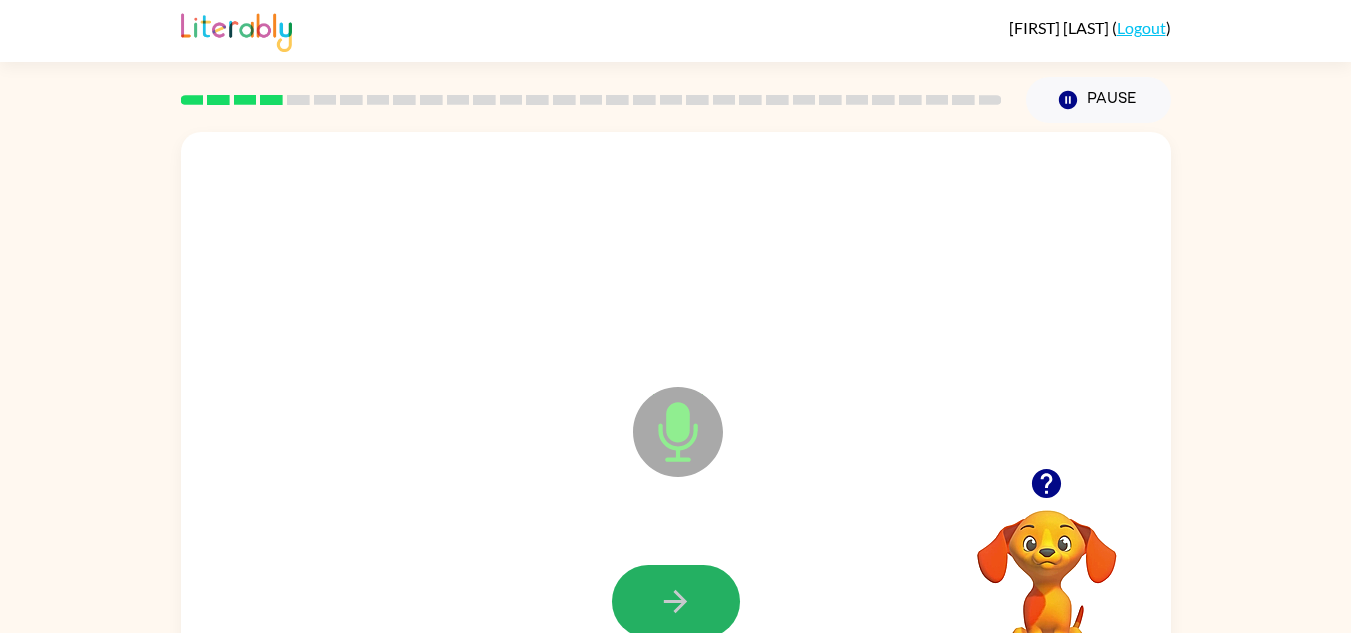 click at bounding box center [676, 601] 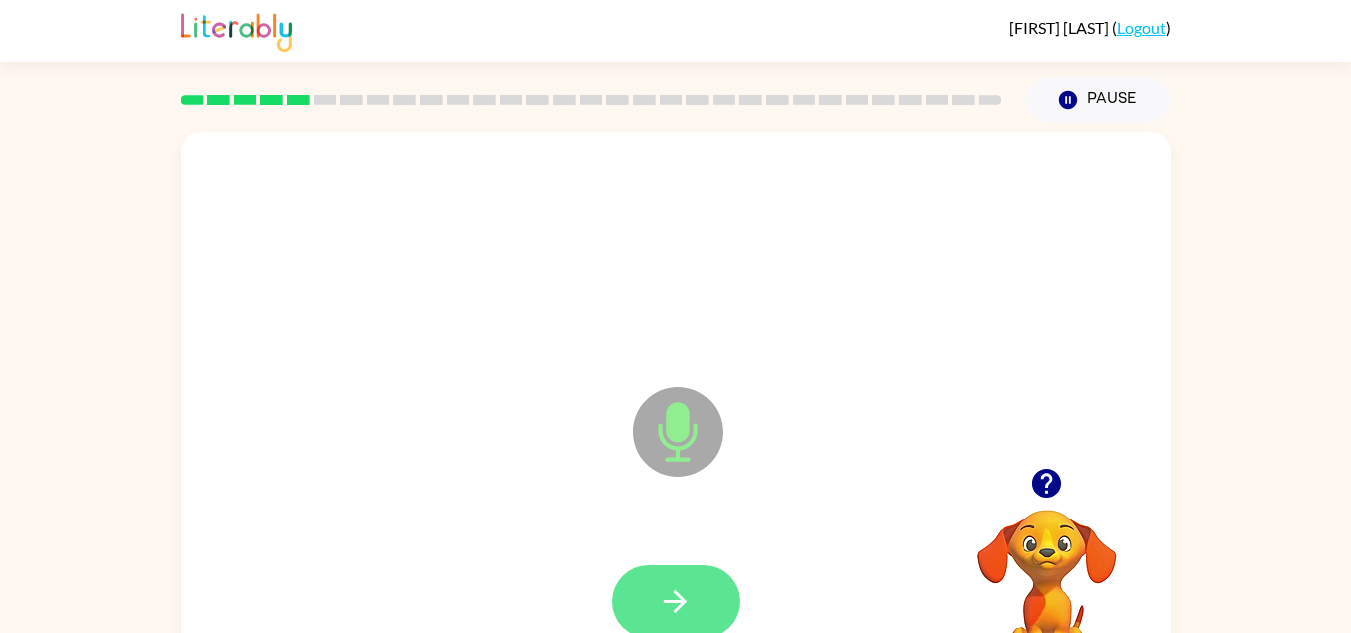 click at bounding box center [676, 601] 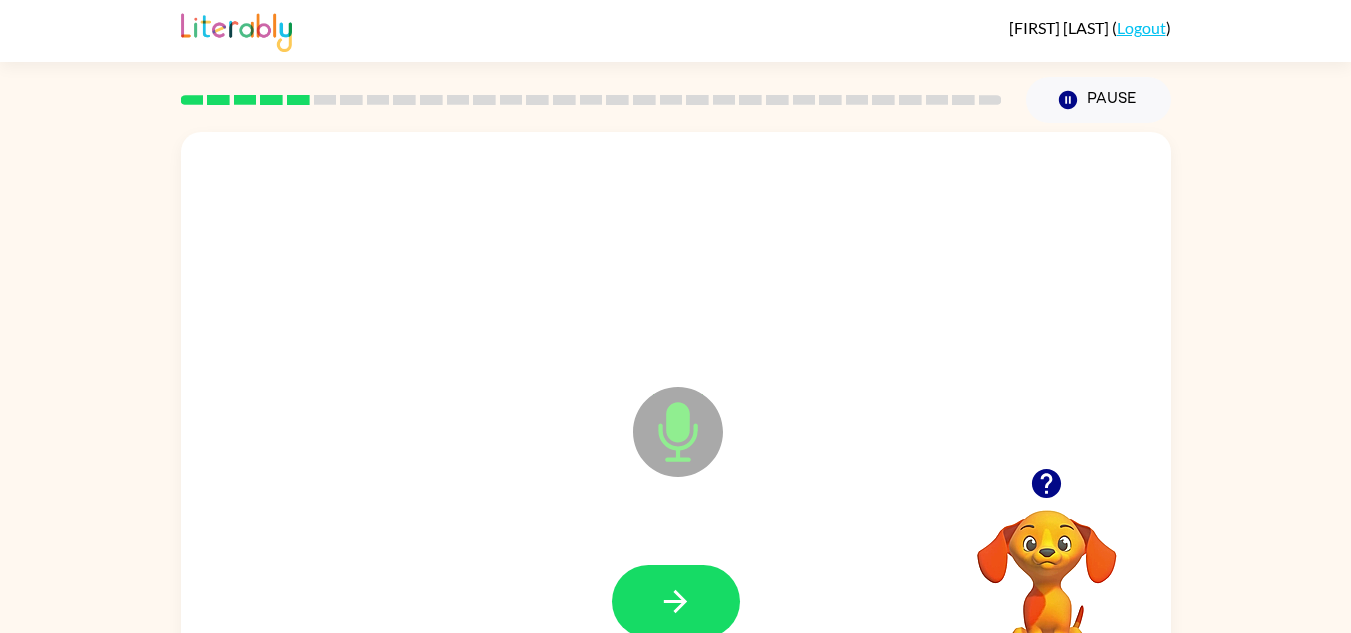 click at bounding box center [676, 601] 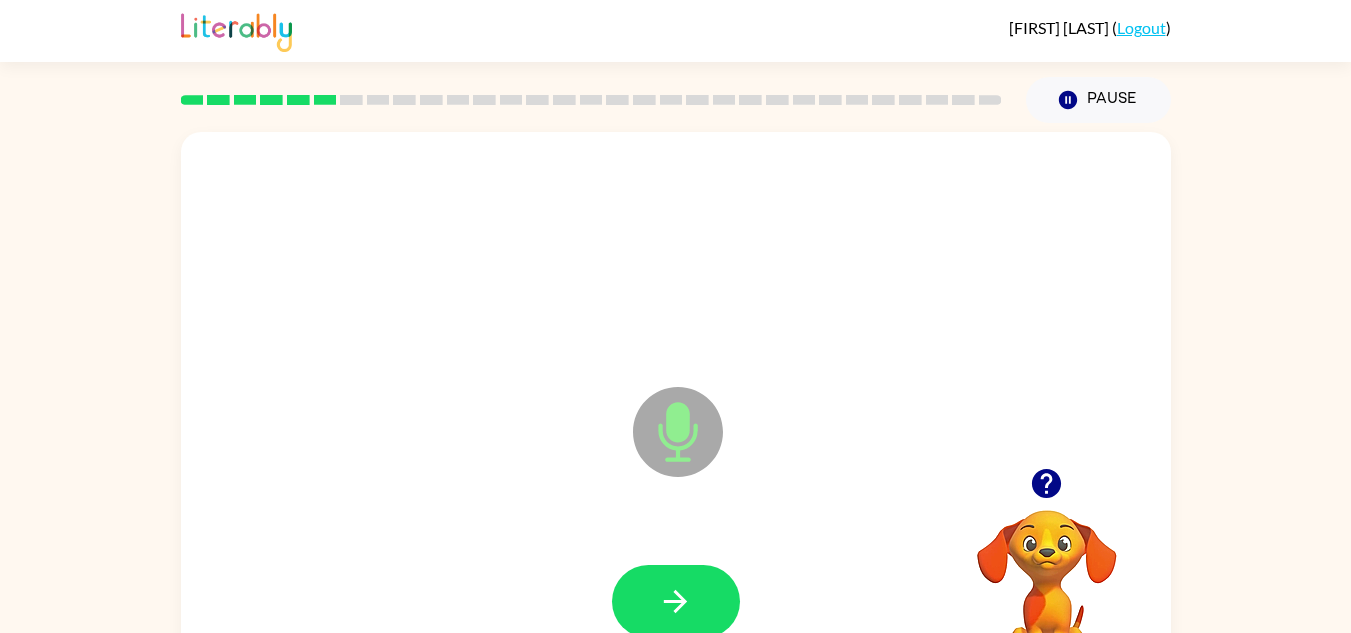 click at bounding box center [676, 601] 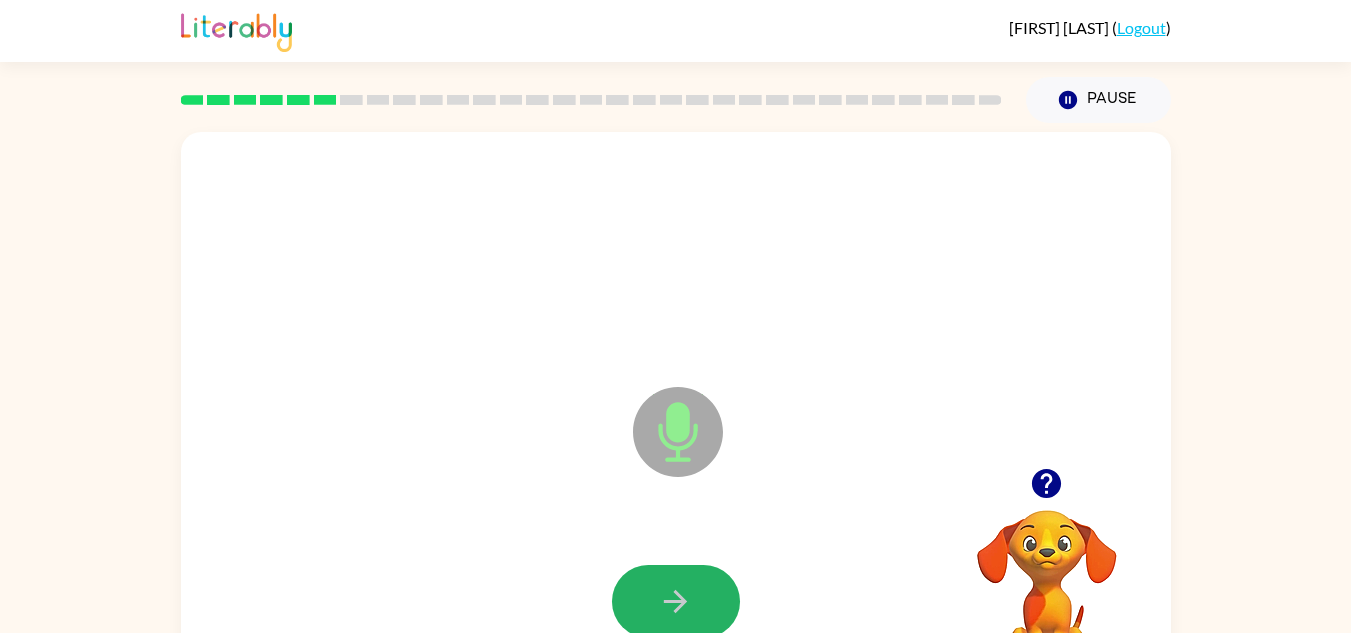 click at bounding box center (676, 601) 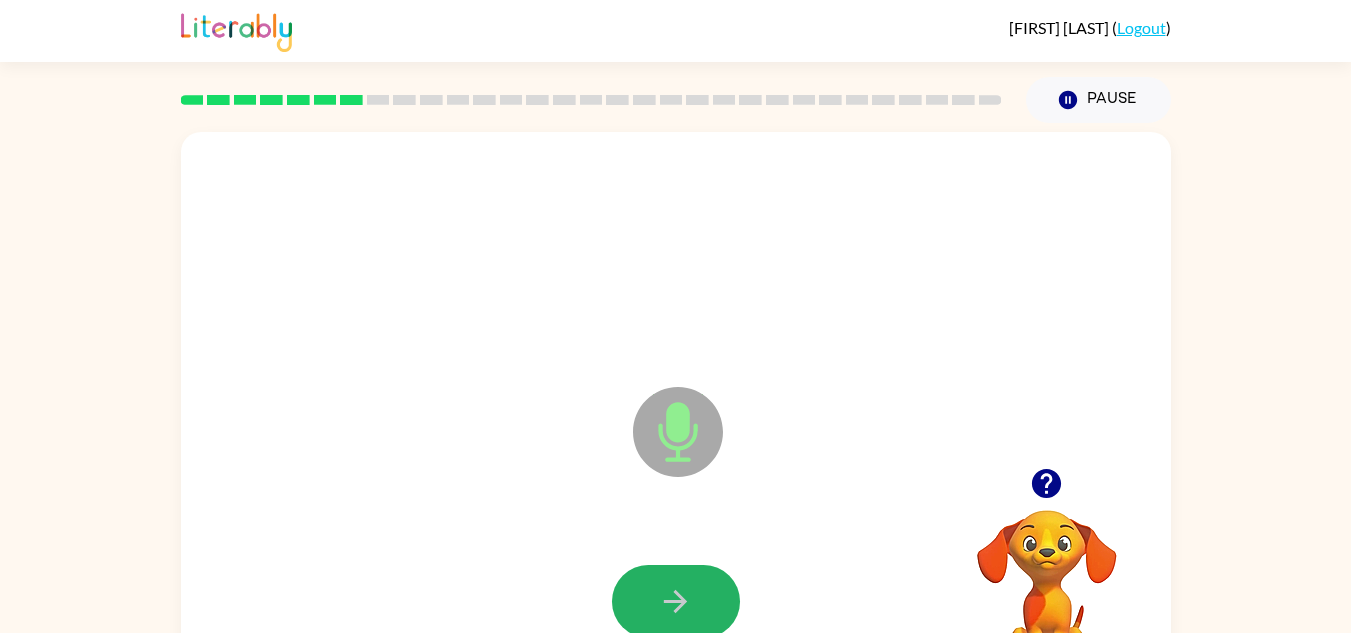 click at bounding box center (676, 601) 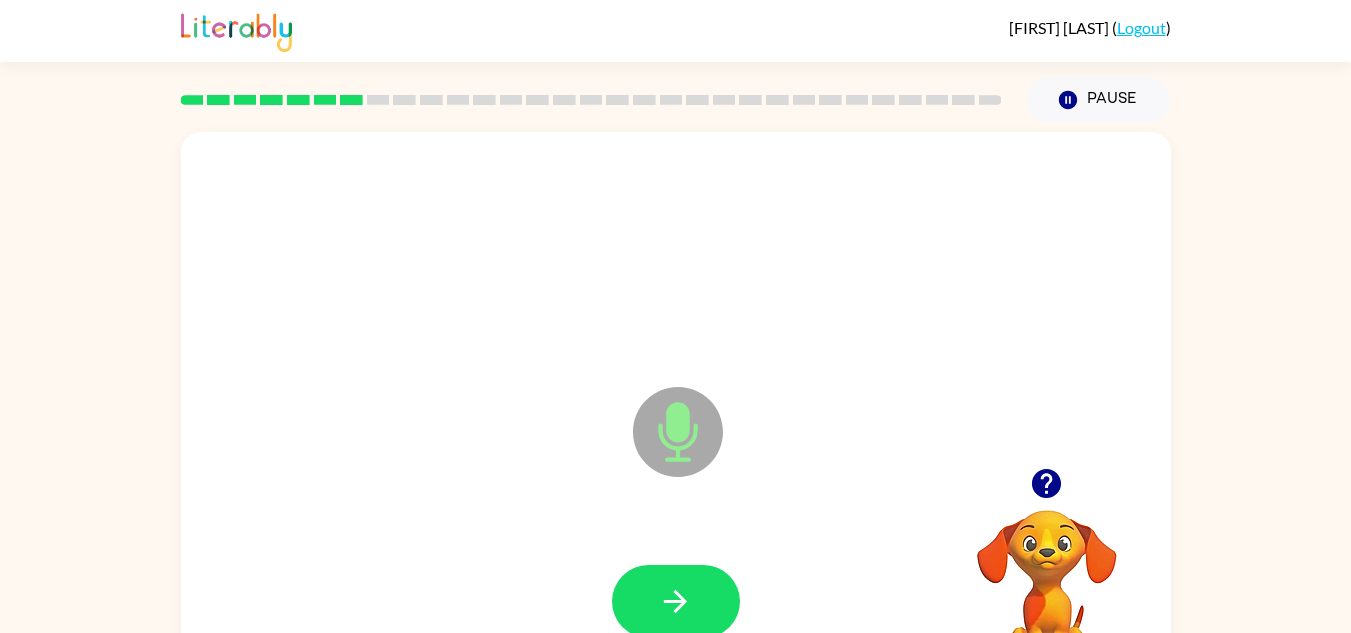 click at bounding box center (676, 601) 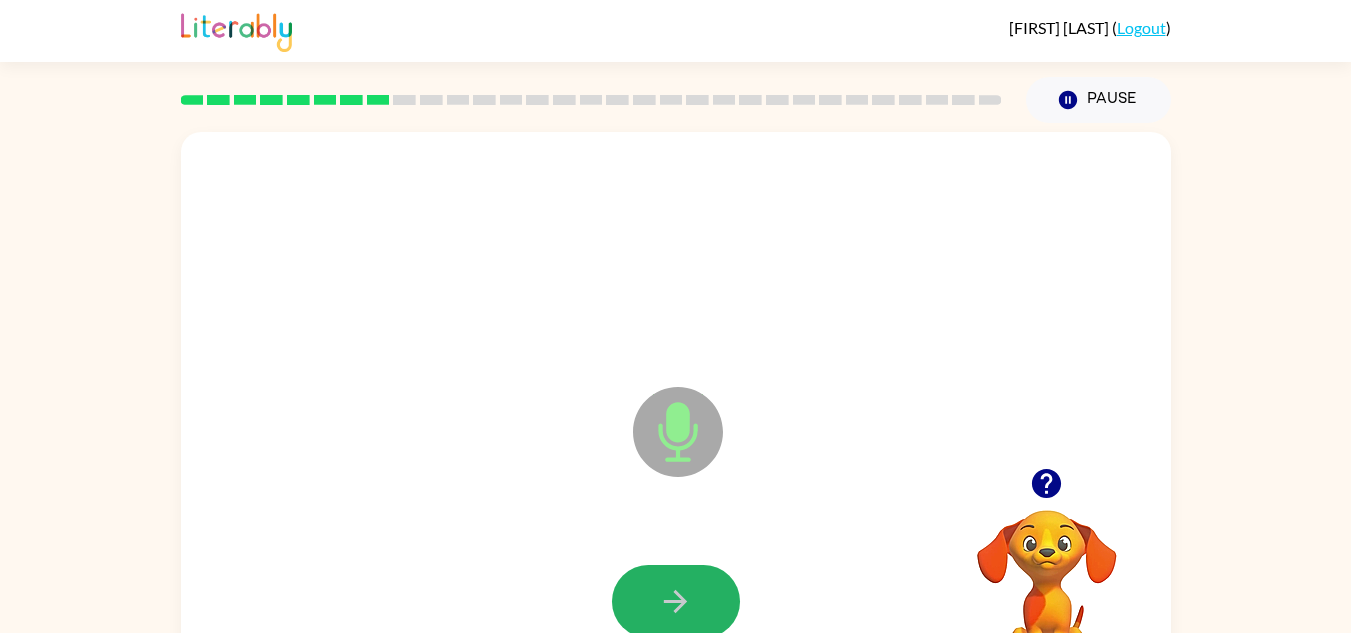 click at bounding box center (676, 601) 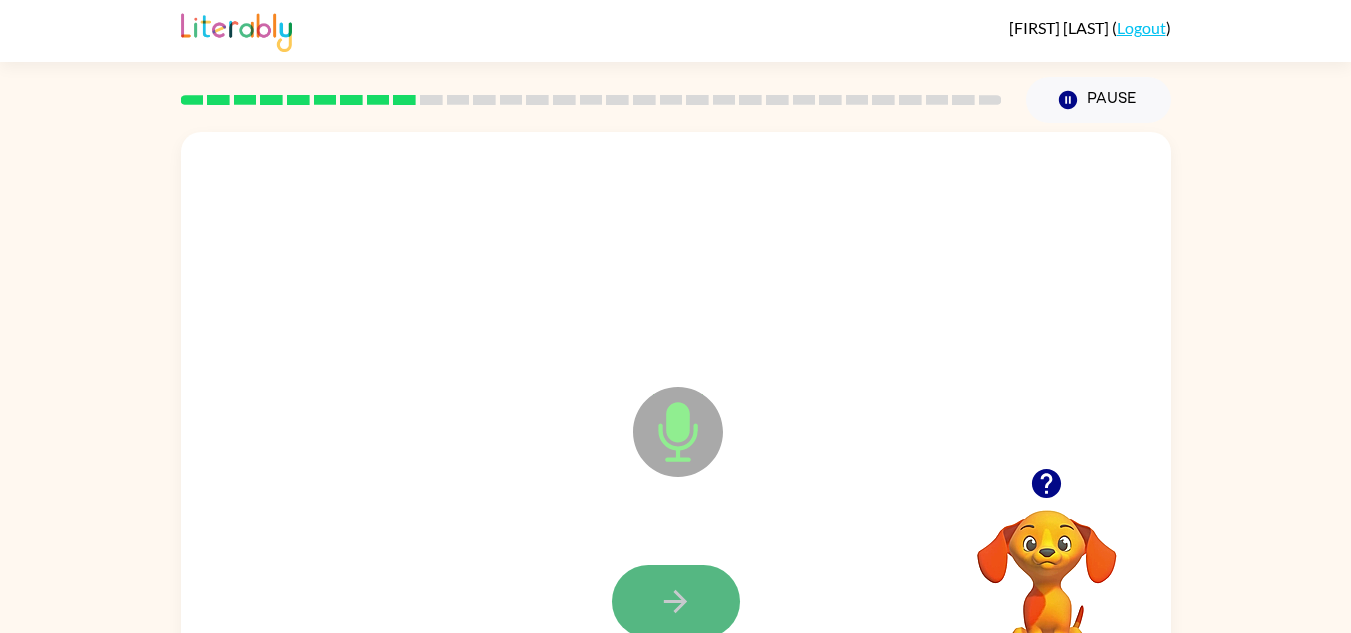 click at bounding box center [676, 601] 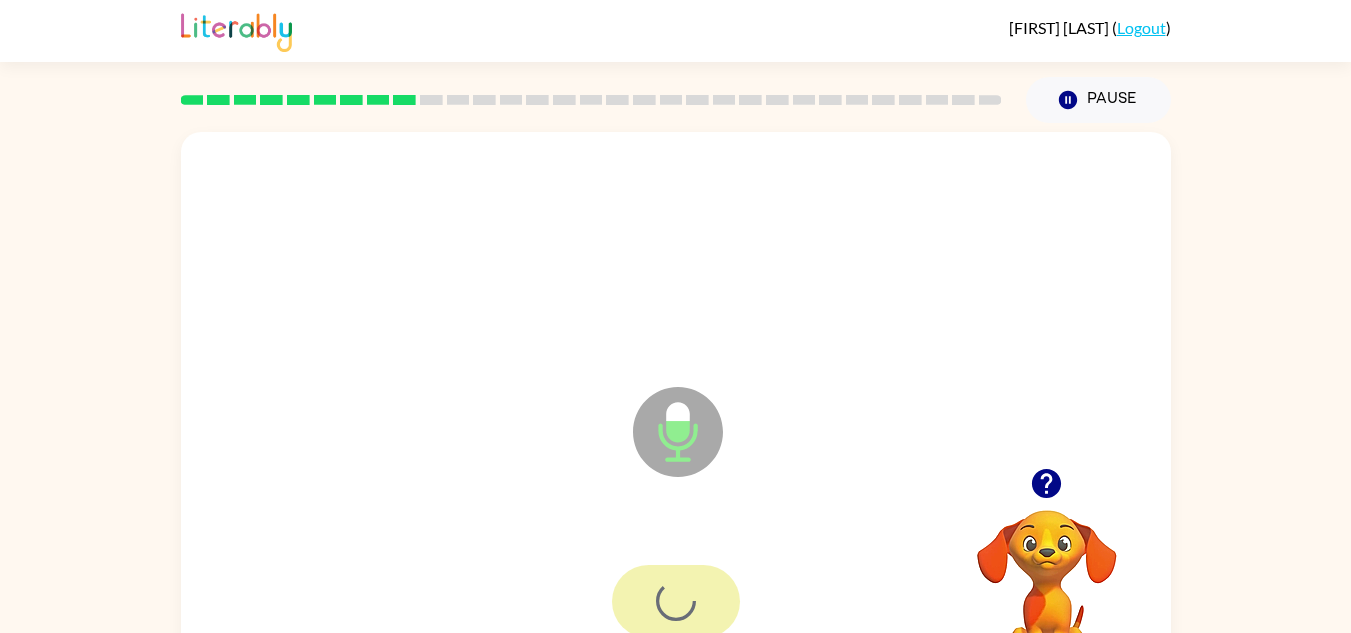 click at bounding box center [676, 601] 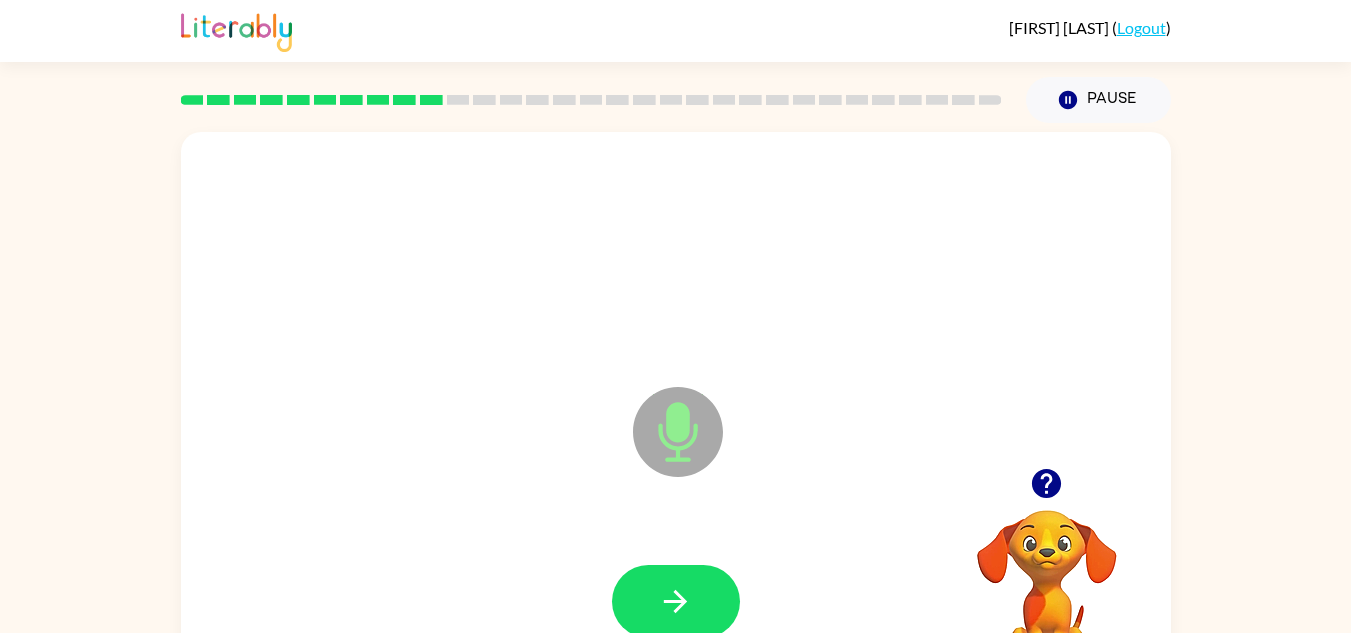 click at bounding box center [676, 601] 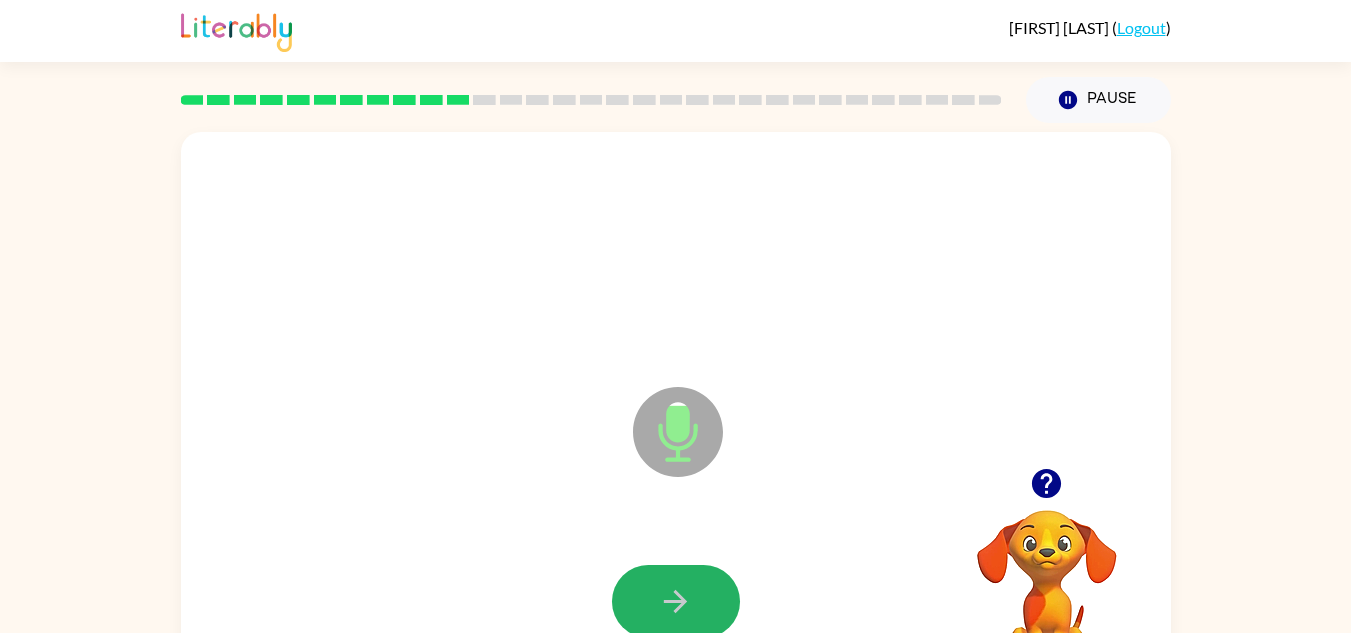 click at bounding box center (676, 601) 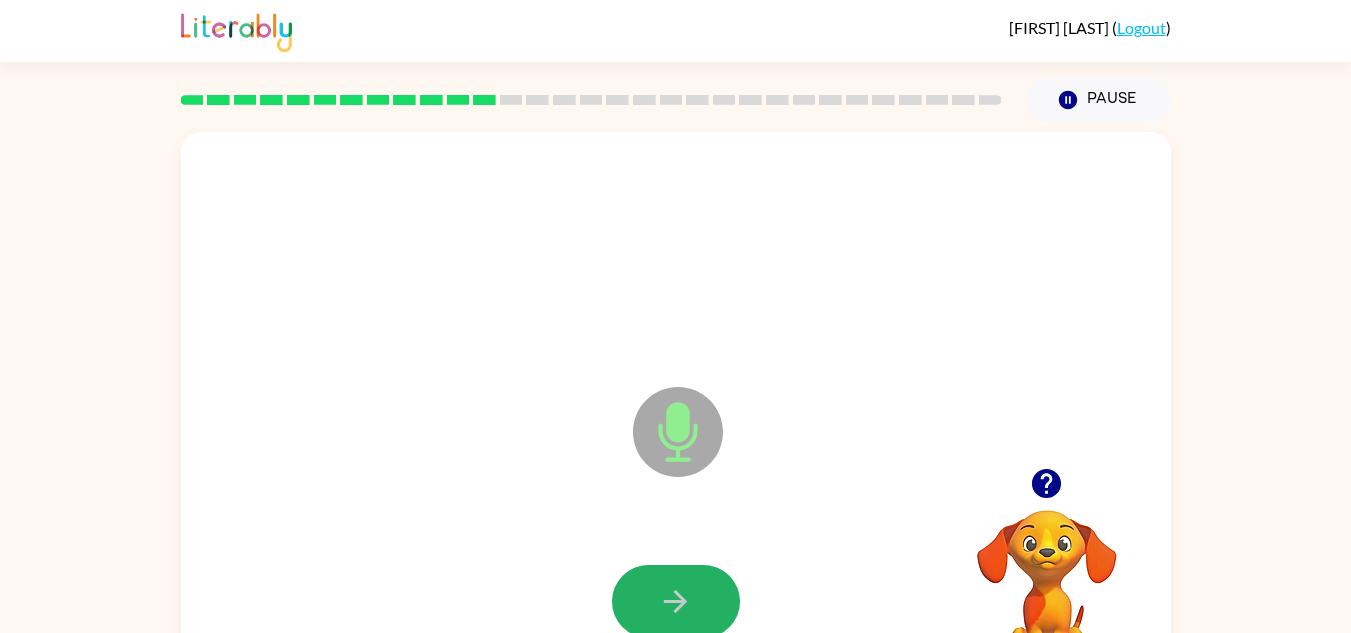 click at bounding box center [676, 601] 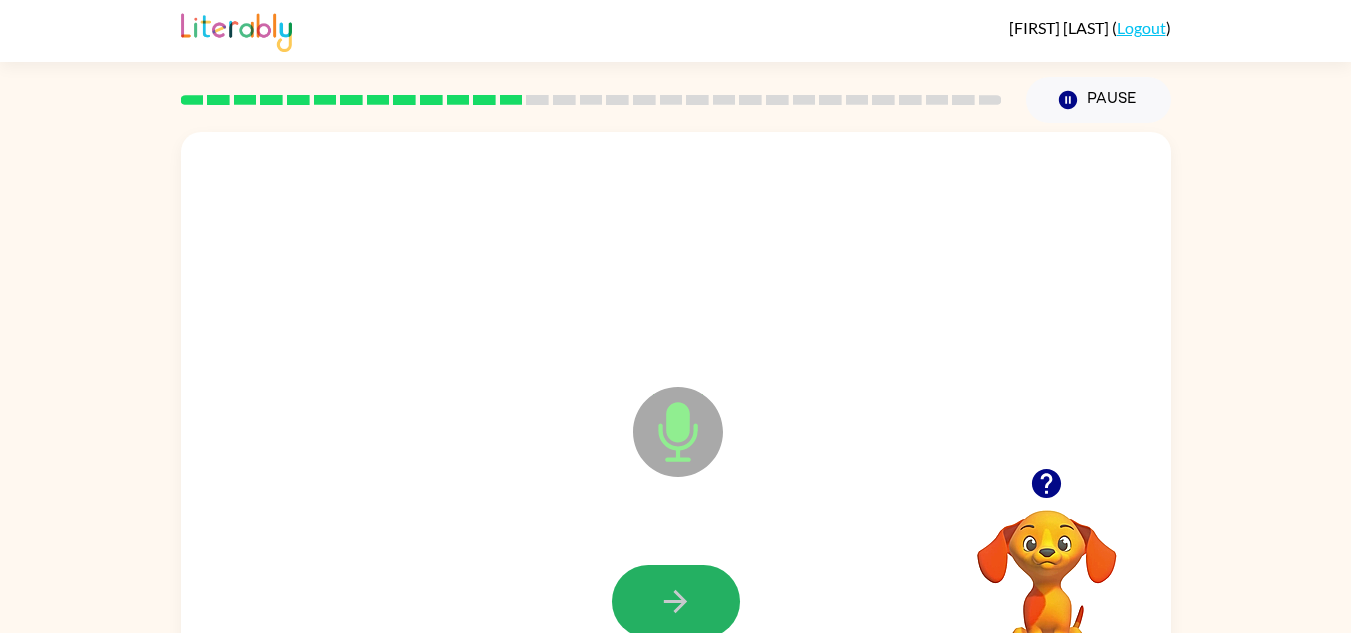click at bounding box center [676, 601] 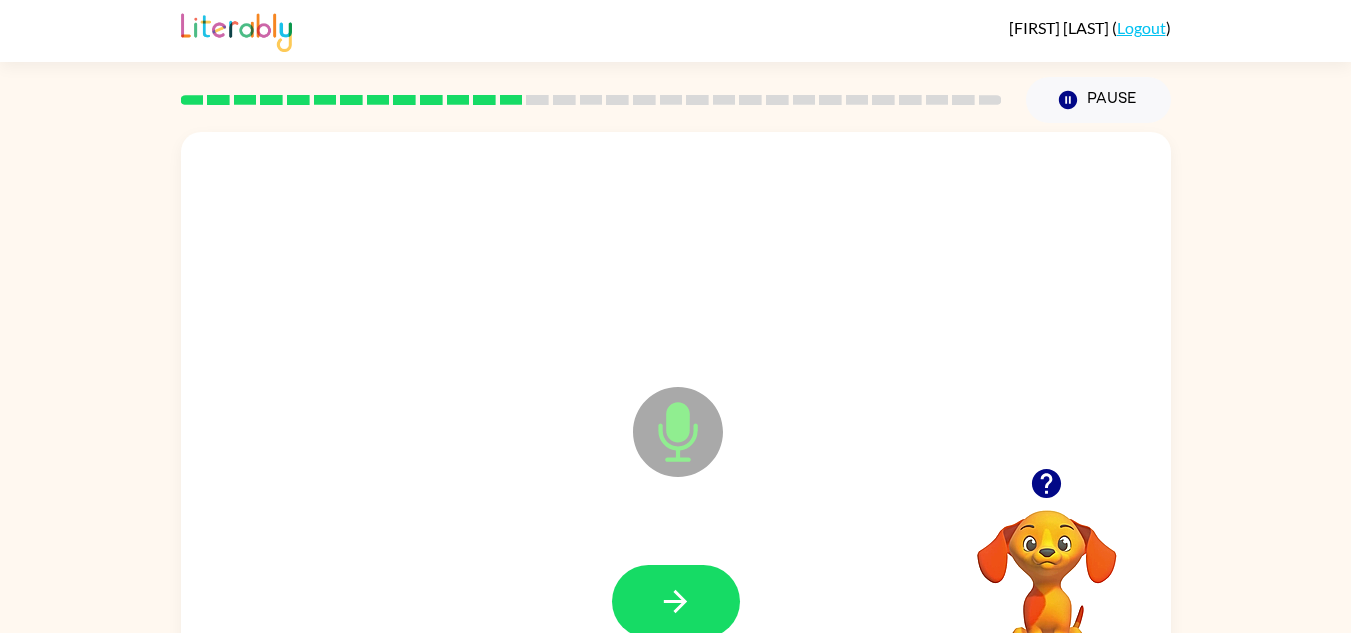 click at bounding box center [676, 601] 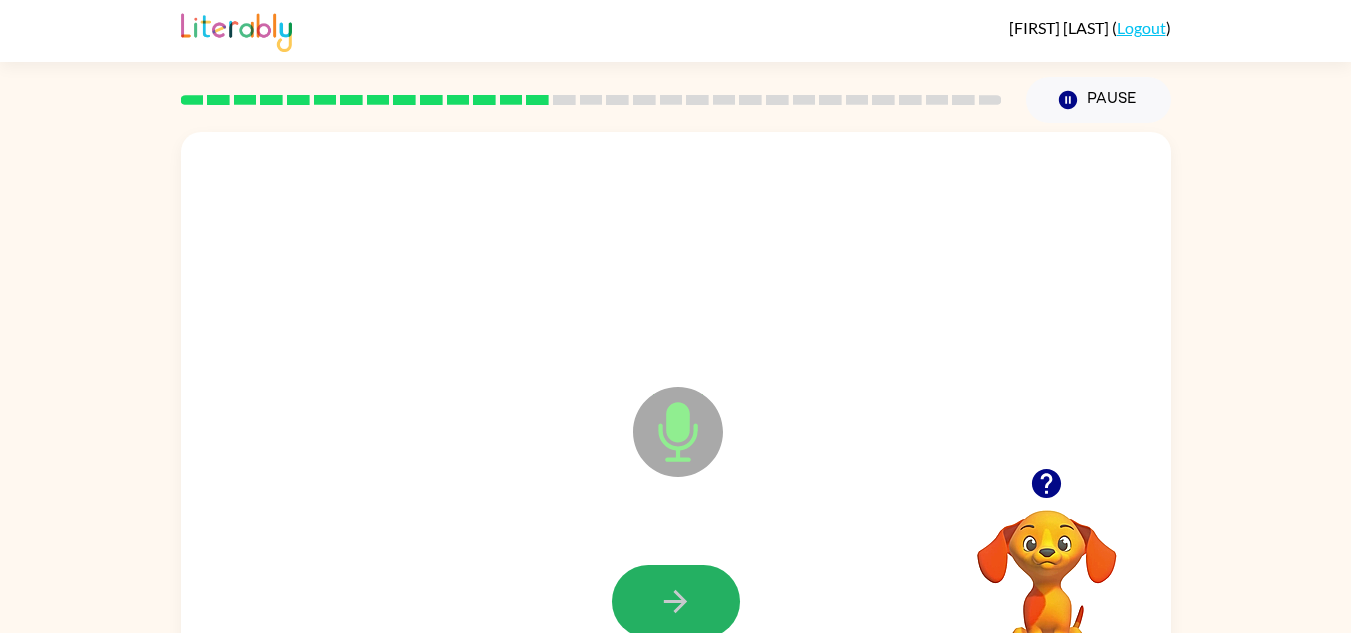 click at bounding box center (676, 601) 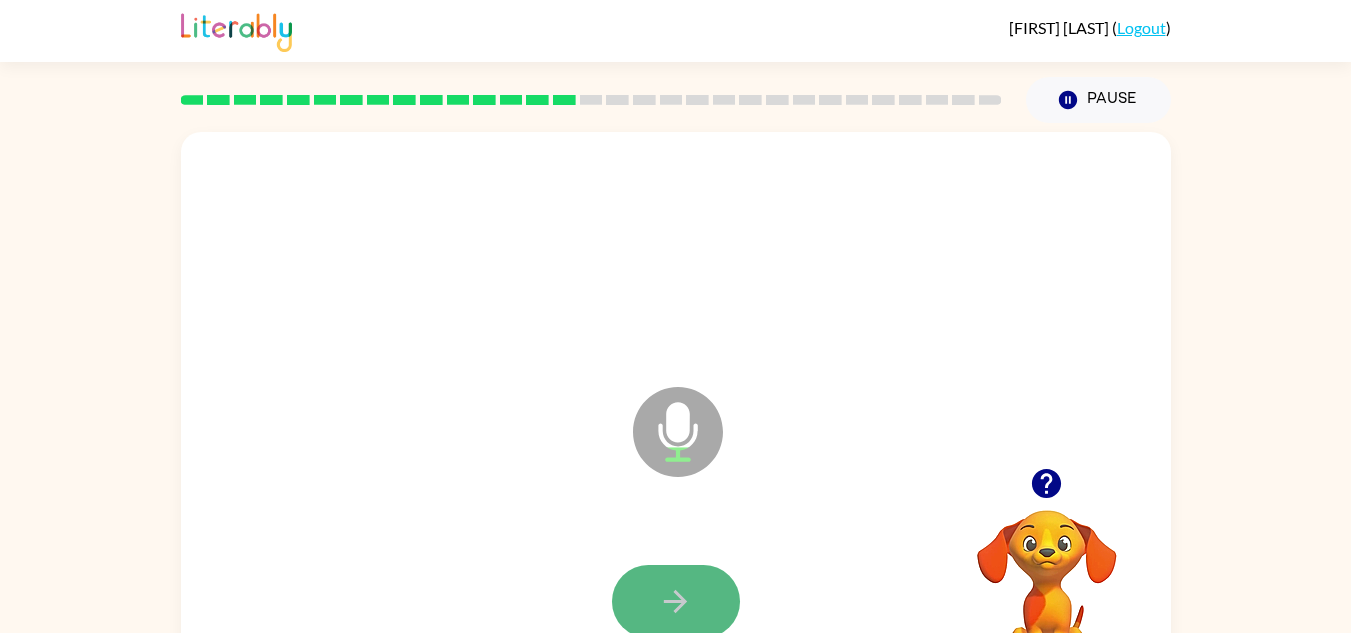 click at bounding box center [676, 601] 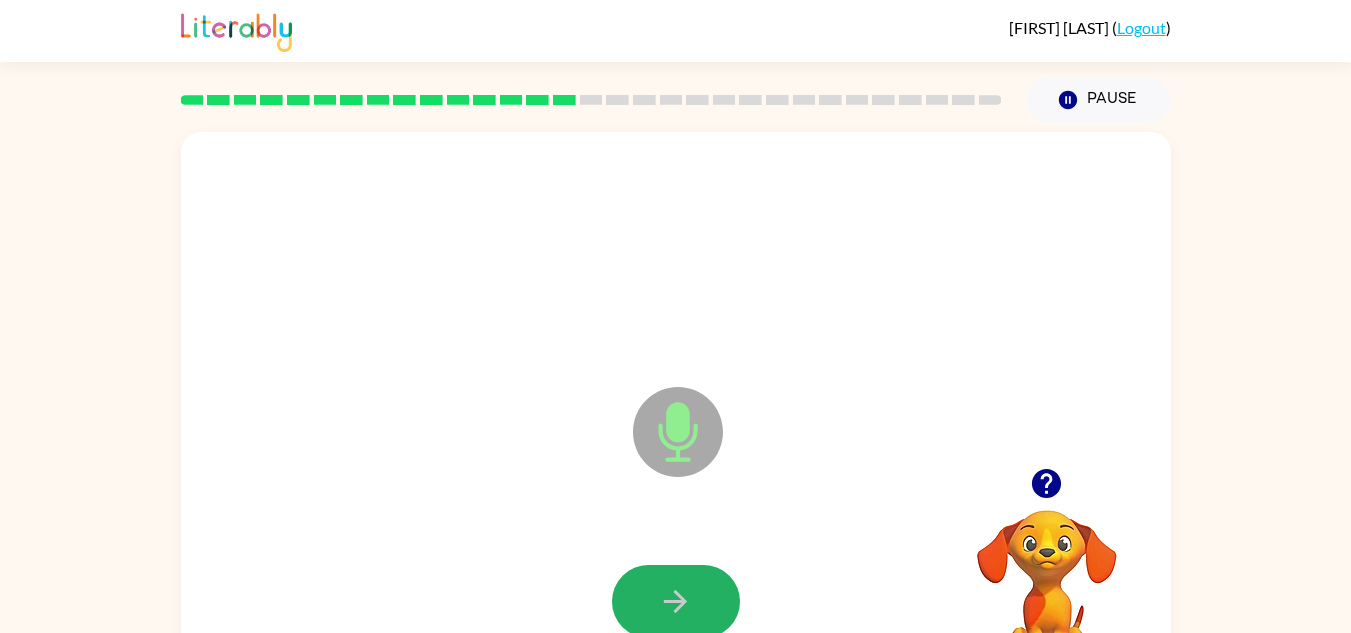 click at bounding box center (676, 601) 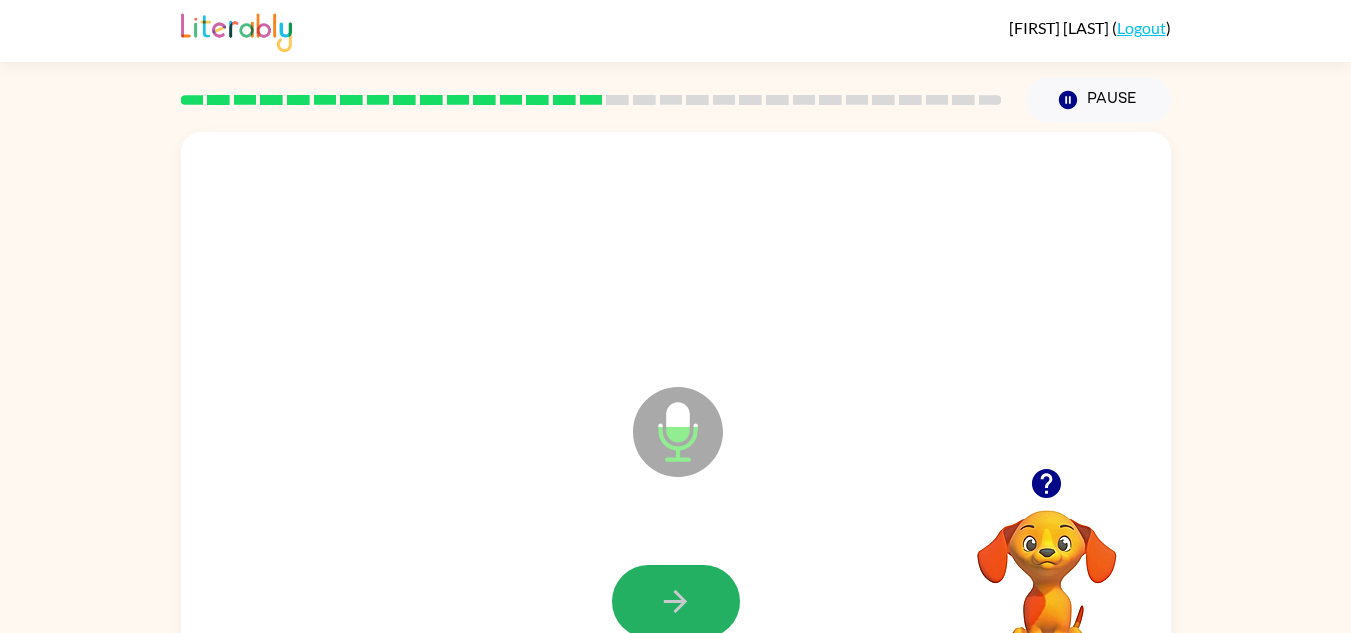 click at bounding box center [676, 601] 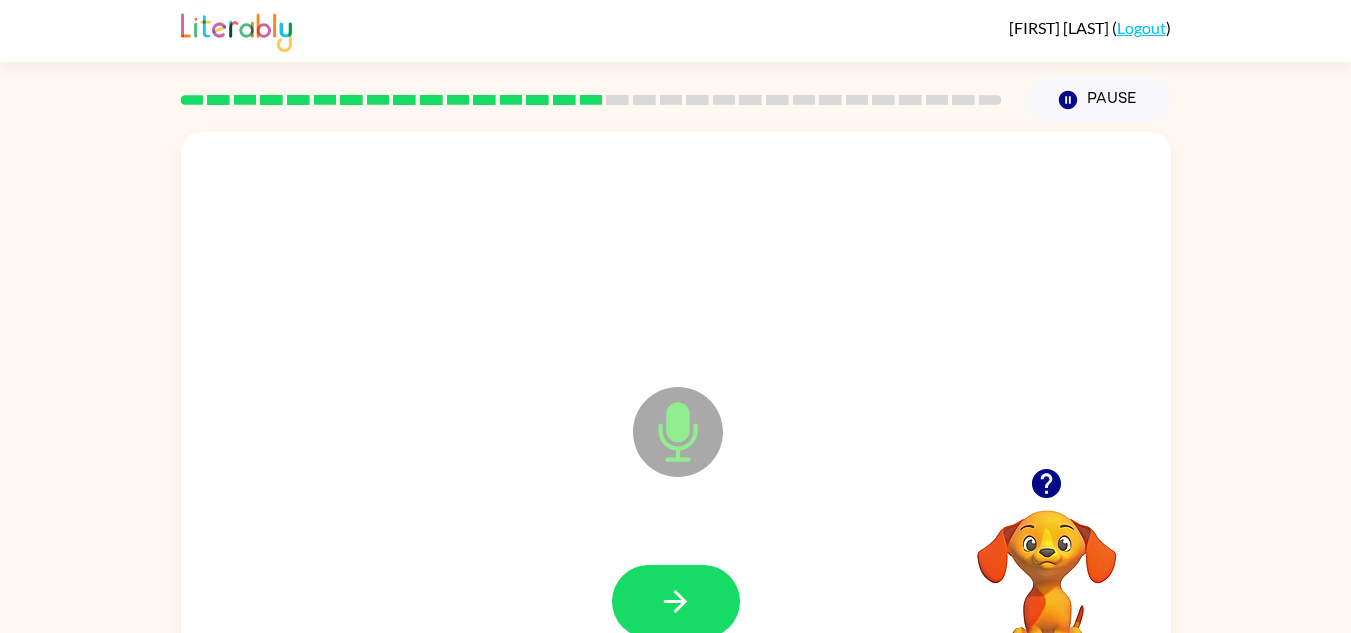 click at bounding box center (676, 601) 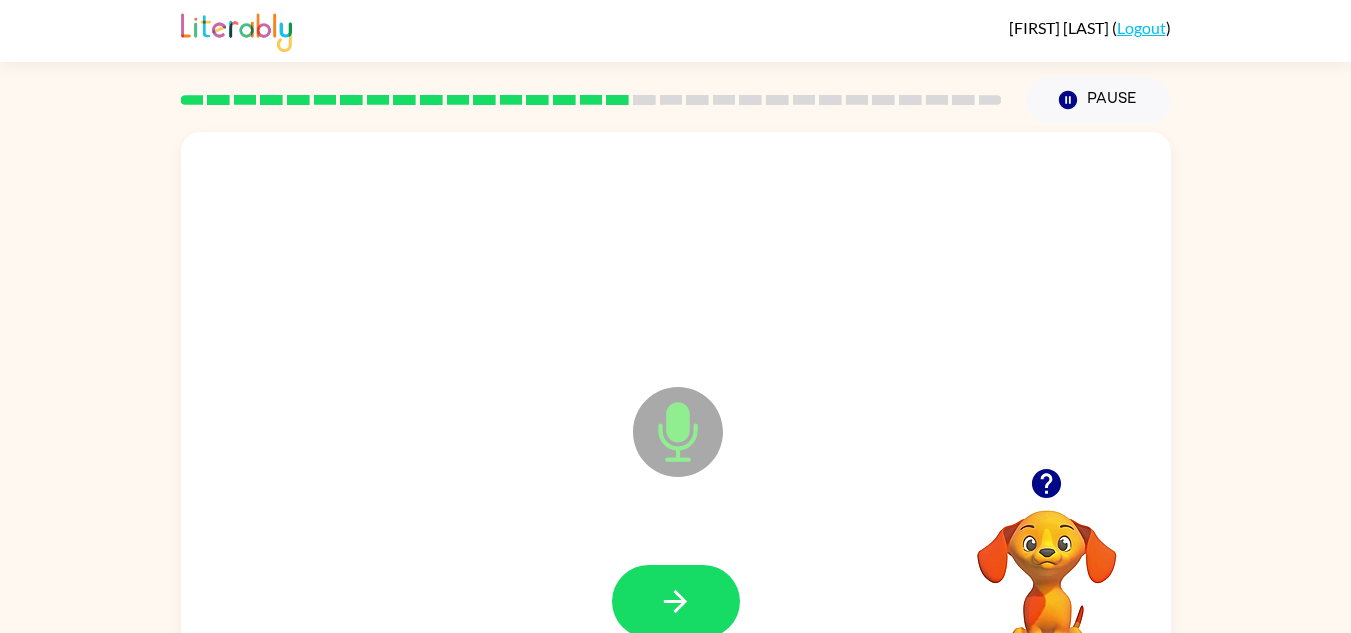 drag, startPoint x: 655, startPoint y: 578, endPoint x: 670, endPoint y: 564, distance: 20.518284 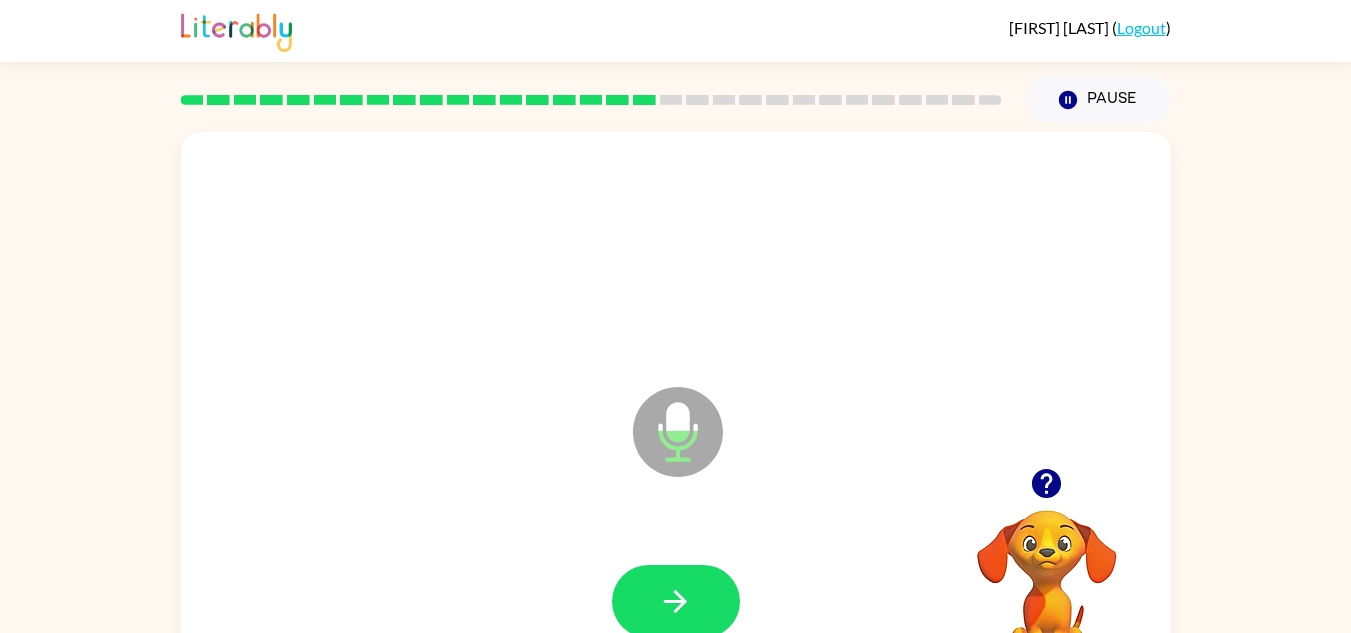 click at bounding box center (676, 601) 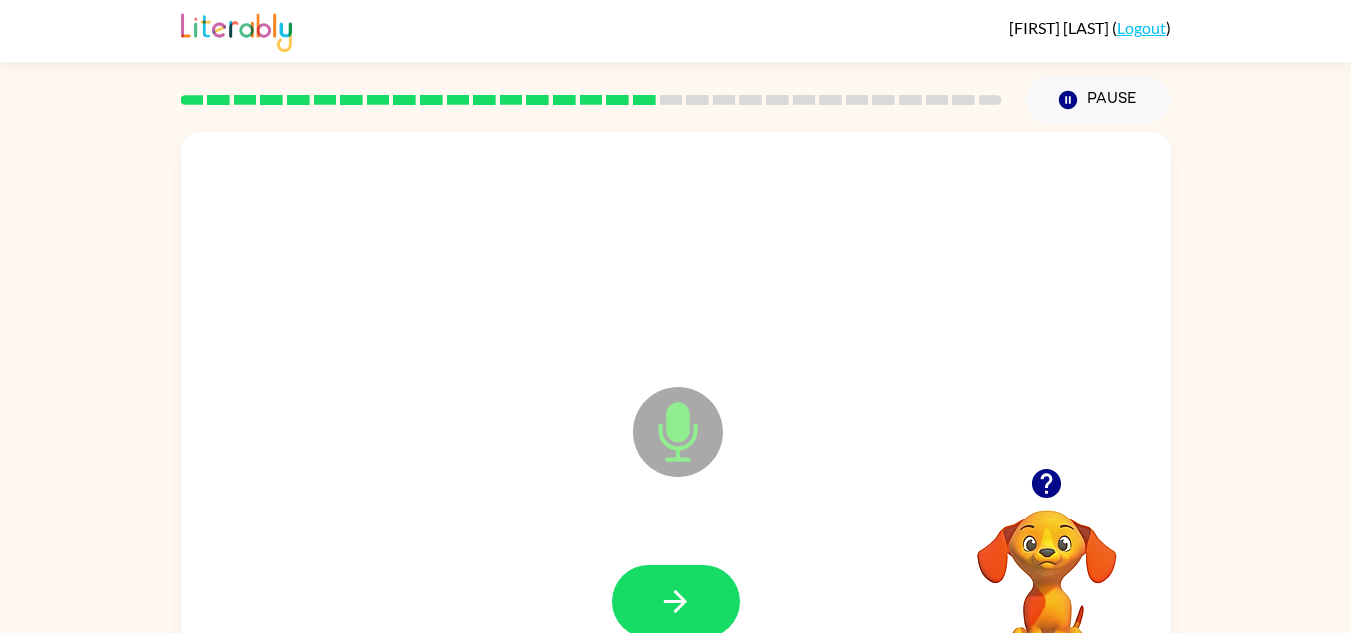 click at bounding box center [676, 601] 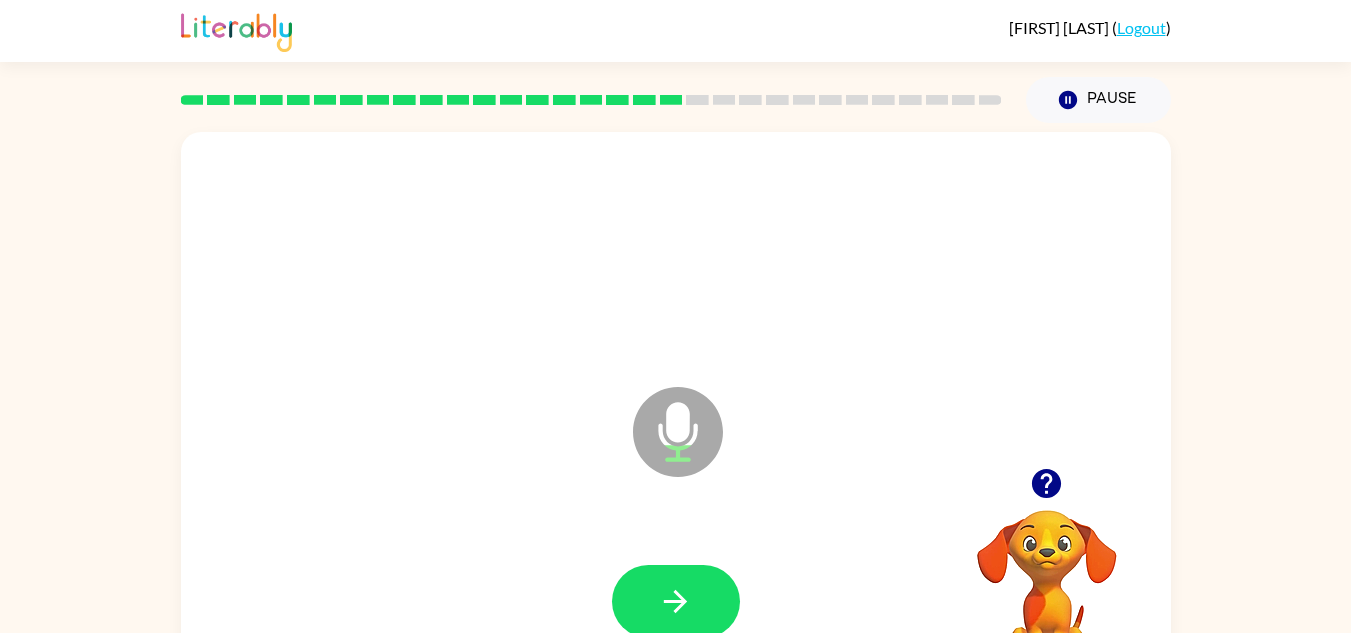 click at bounding box center (676, 601) 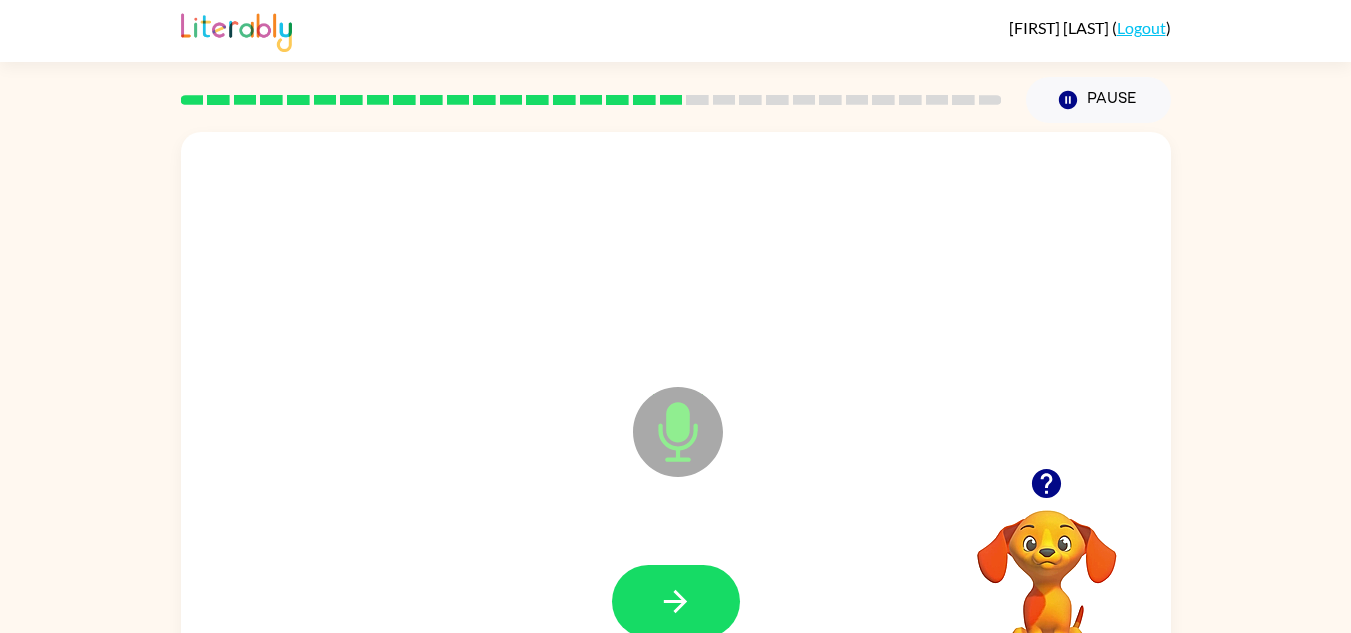 click at bounding box center (676, 601) 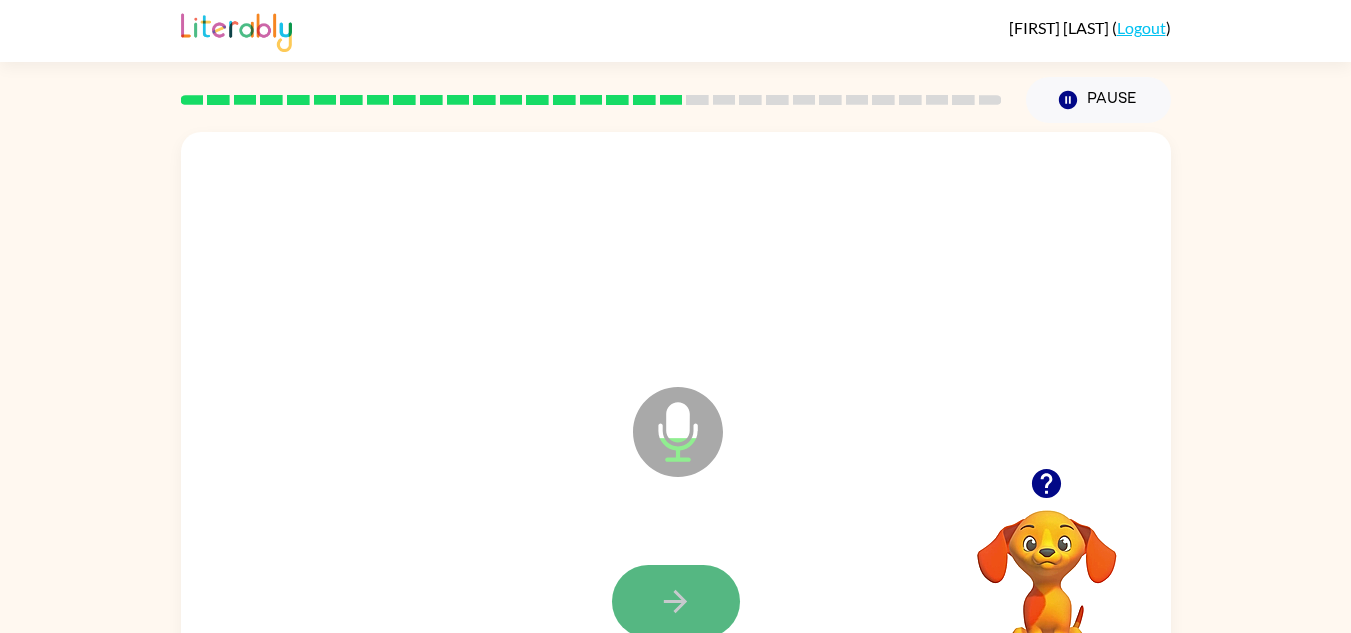 click at bounding box center (676, 601) 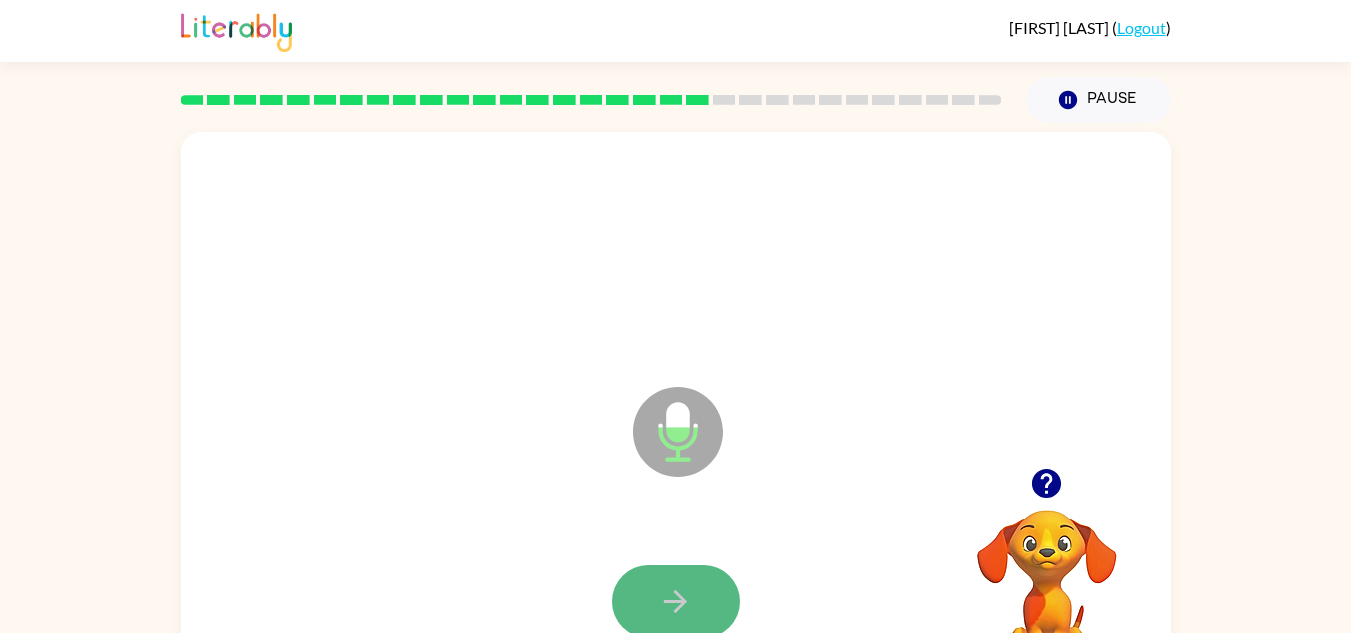 click at bounding box center [676, 601] 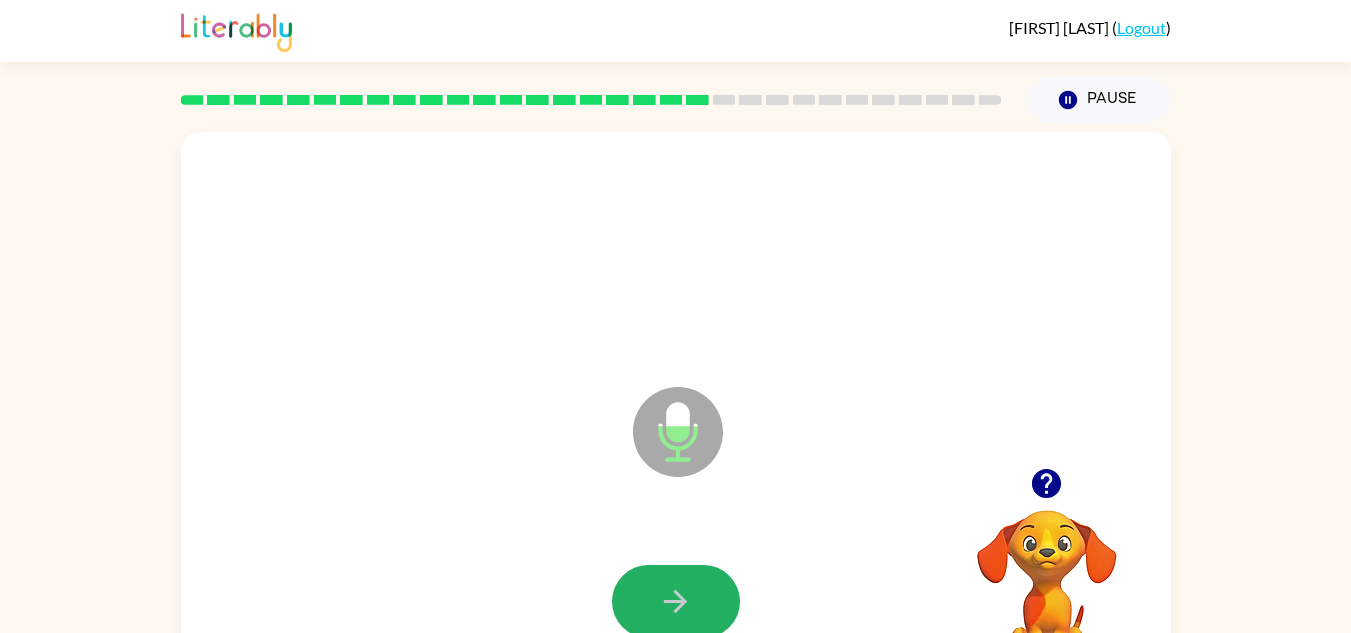 click at bounding box center (676, 601) 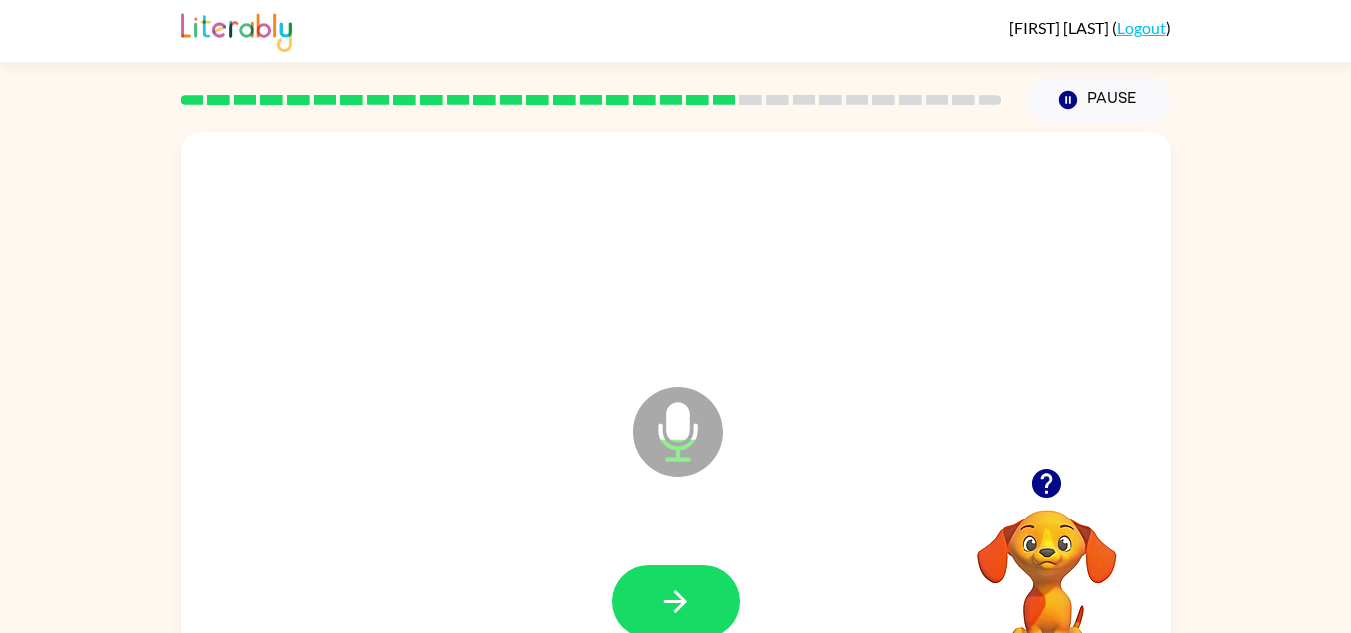click at bounding box center (676, 601) 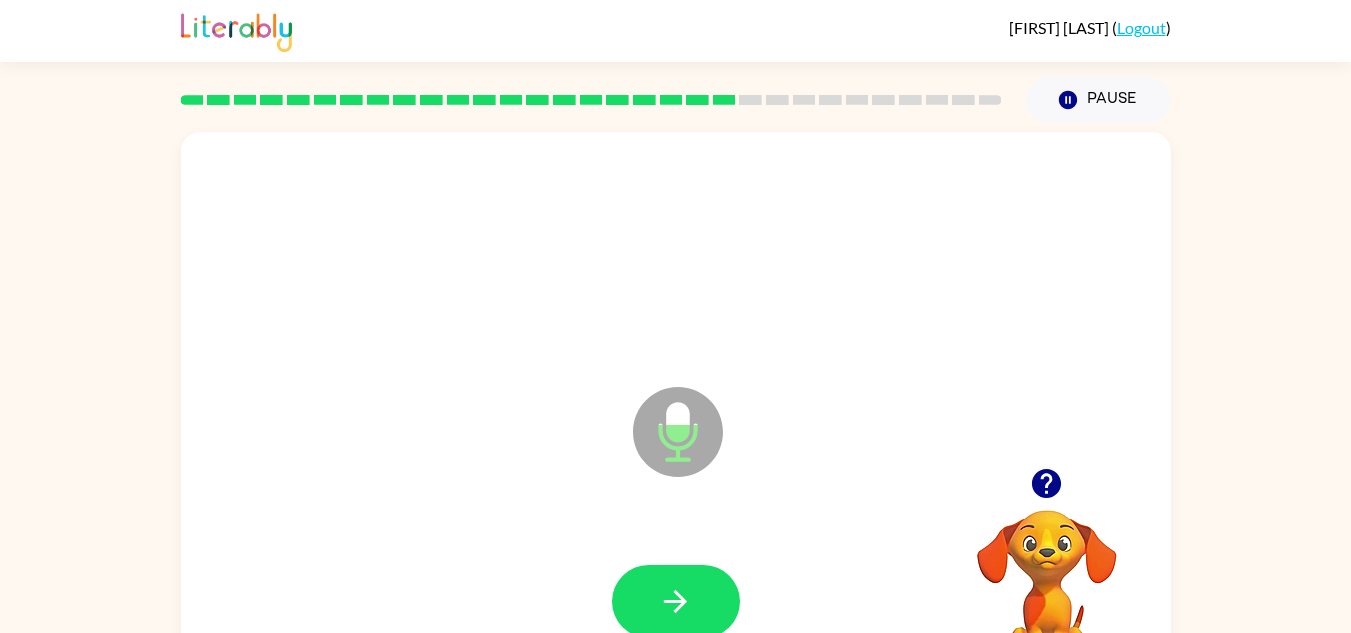 click at bounding box center (676, 601) 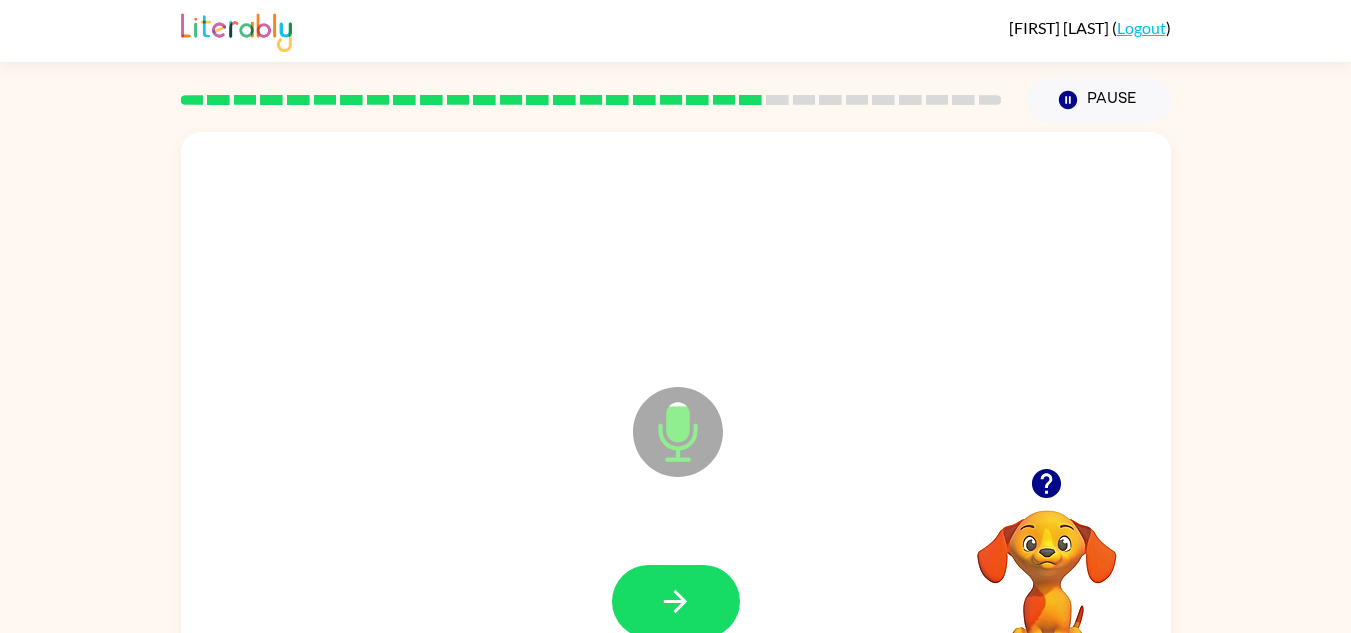 click at bounding box center (676, 601) 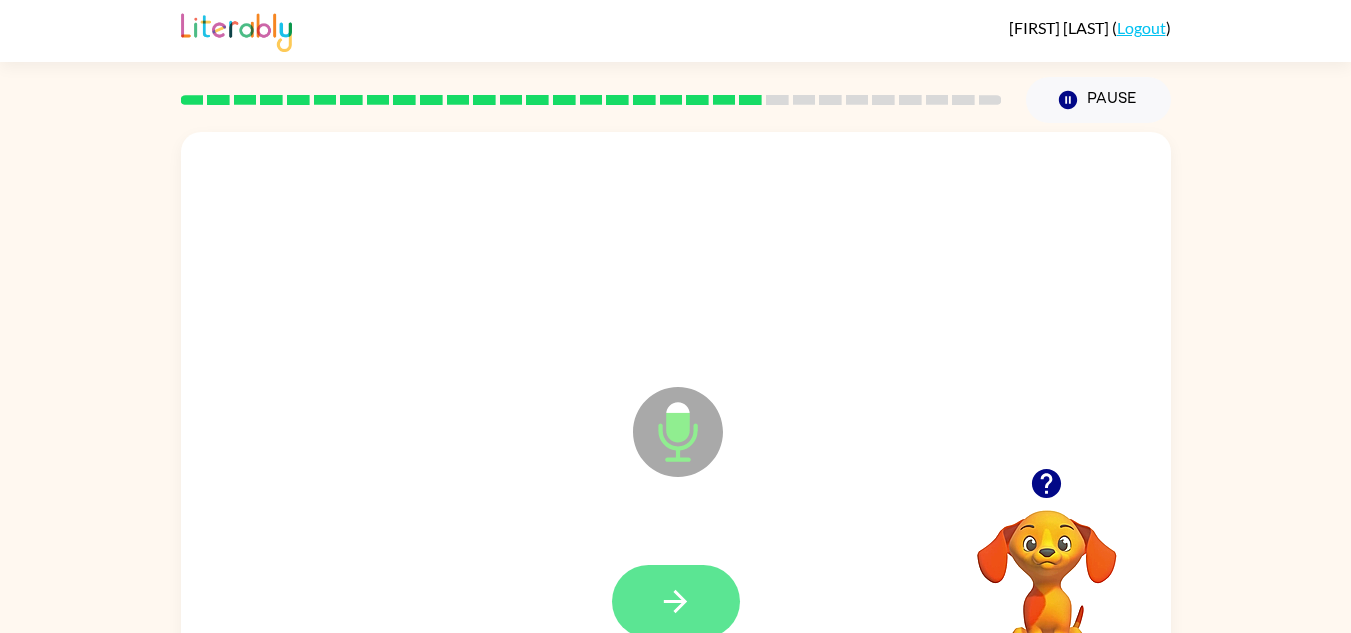 click at bounding box center [675, 601] 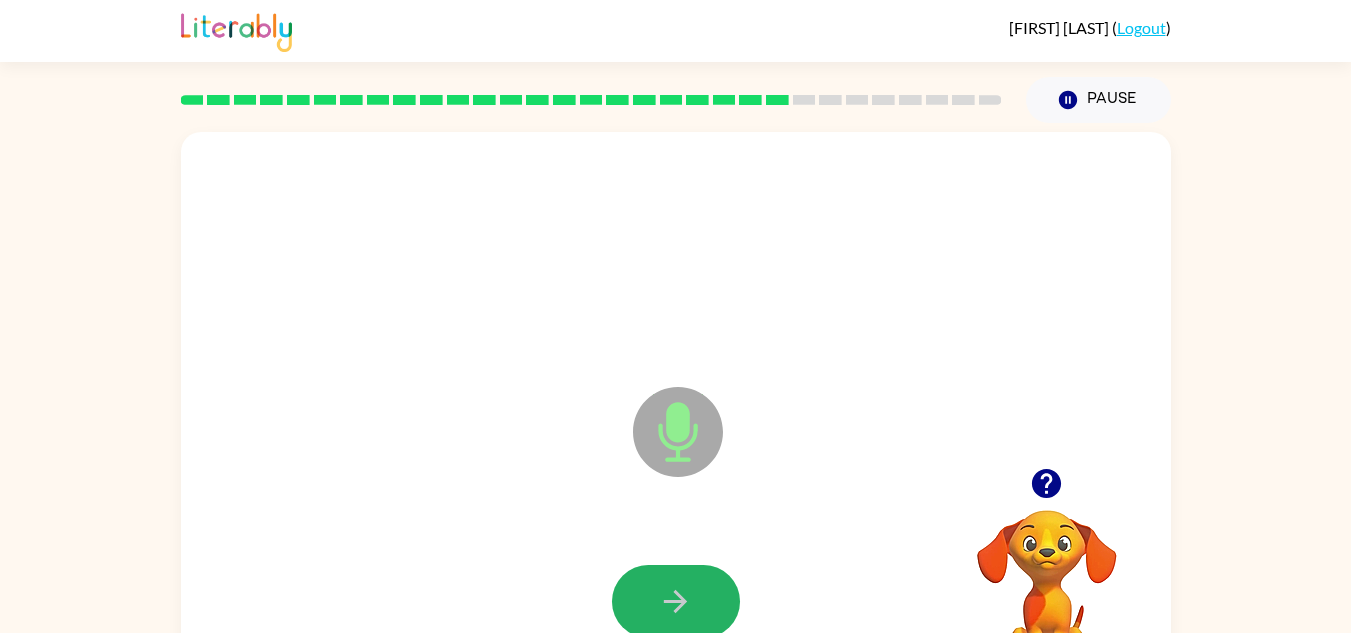 click at bounding box center [675, 601] 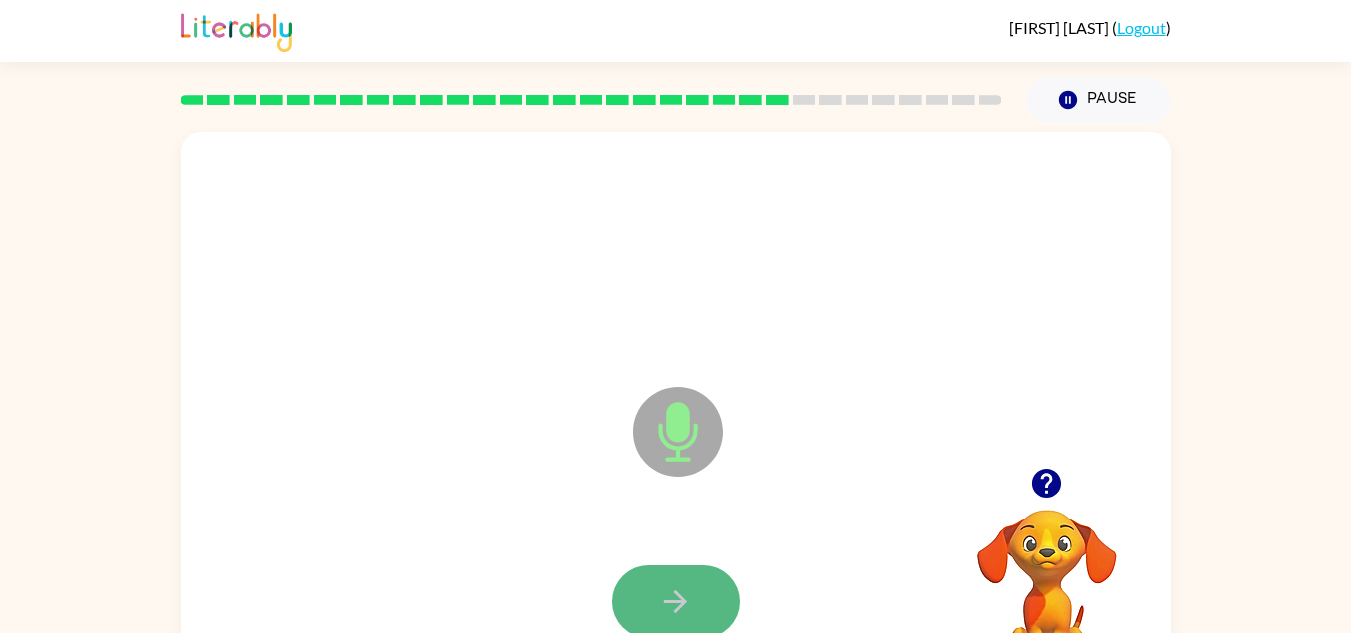 click at bounding box center (675, 601) 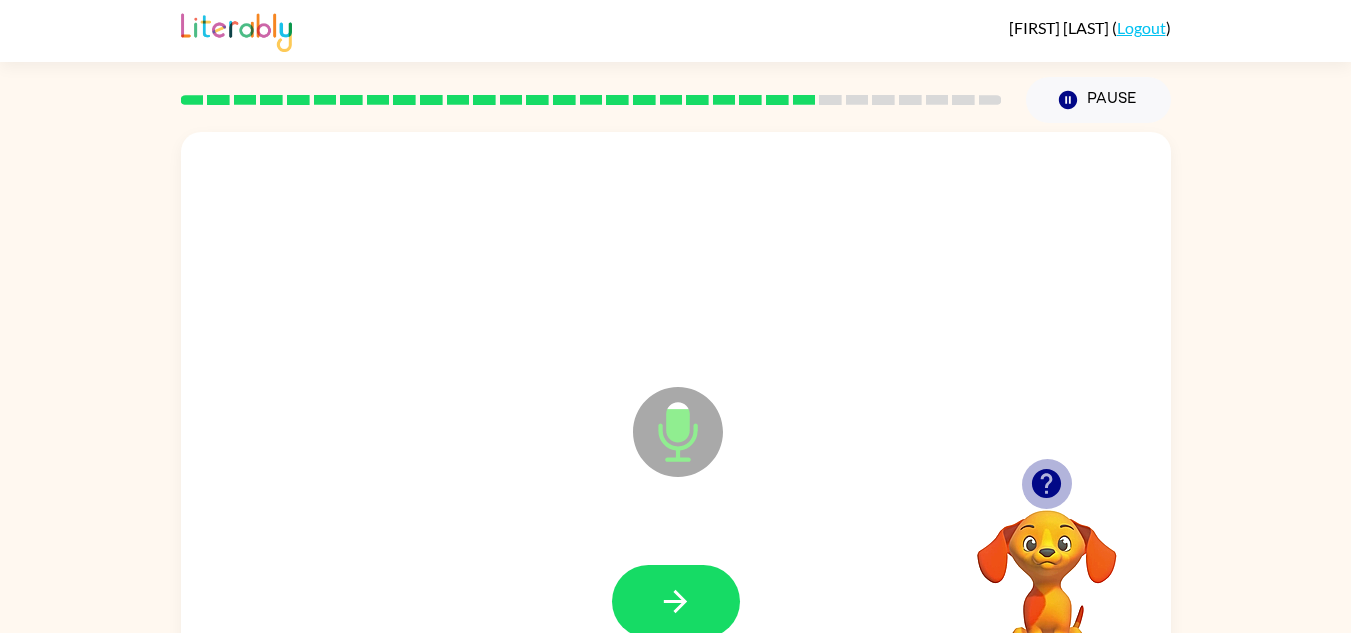 click at bounding box center [1046, 483] 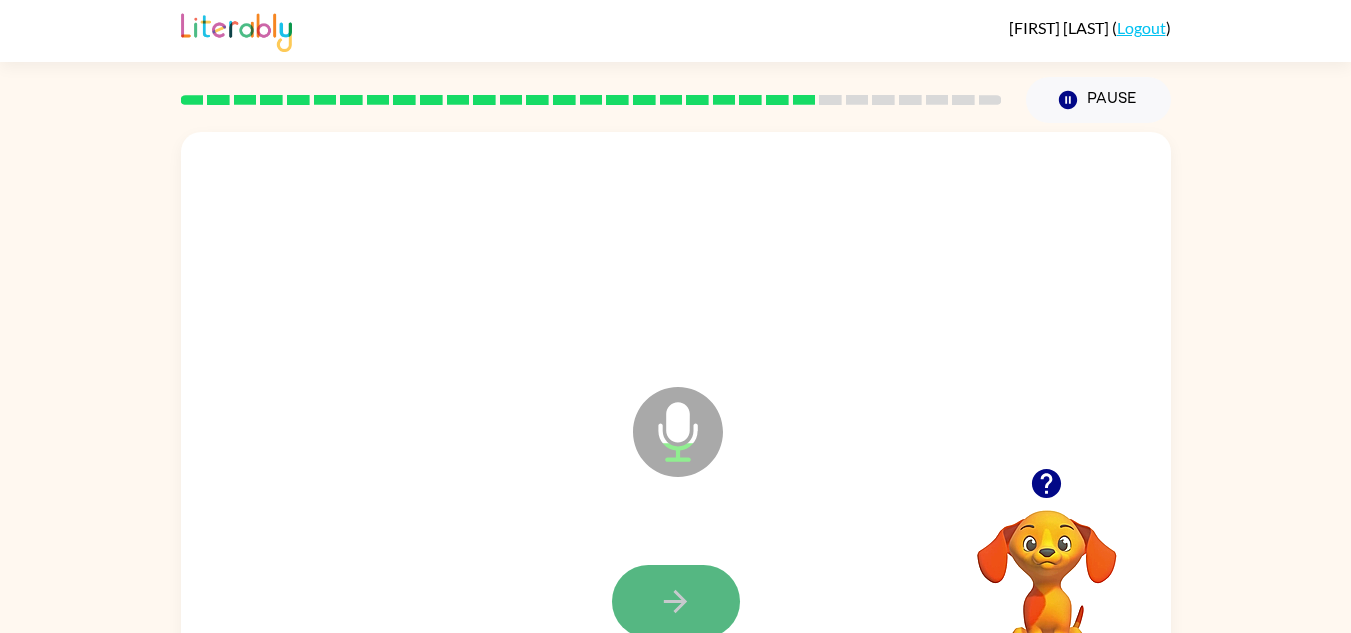 click at bounding box center [676, 601] 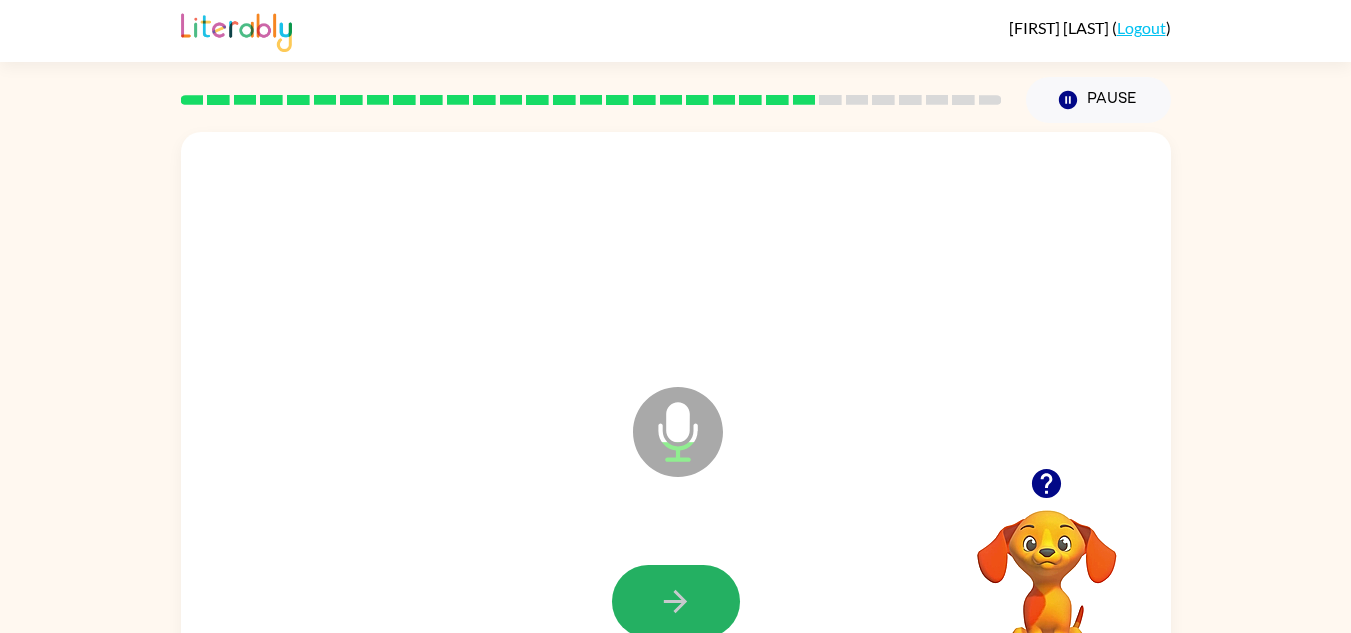 click at bounding box center (676, 601) 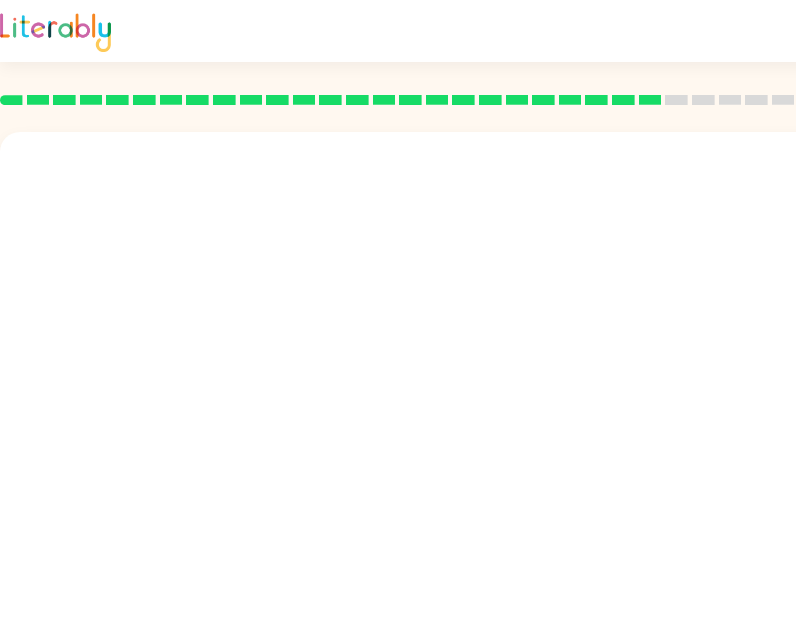 click at bounding box center [447, 382] 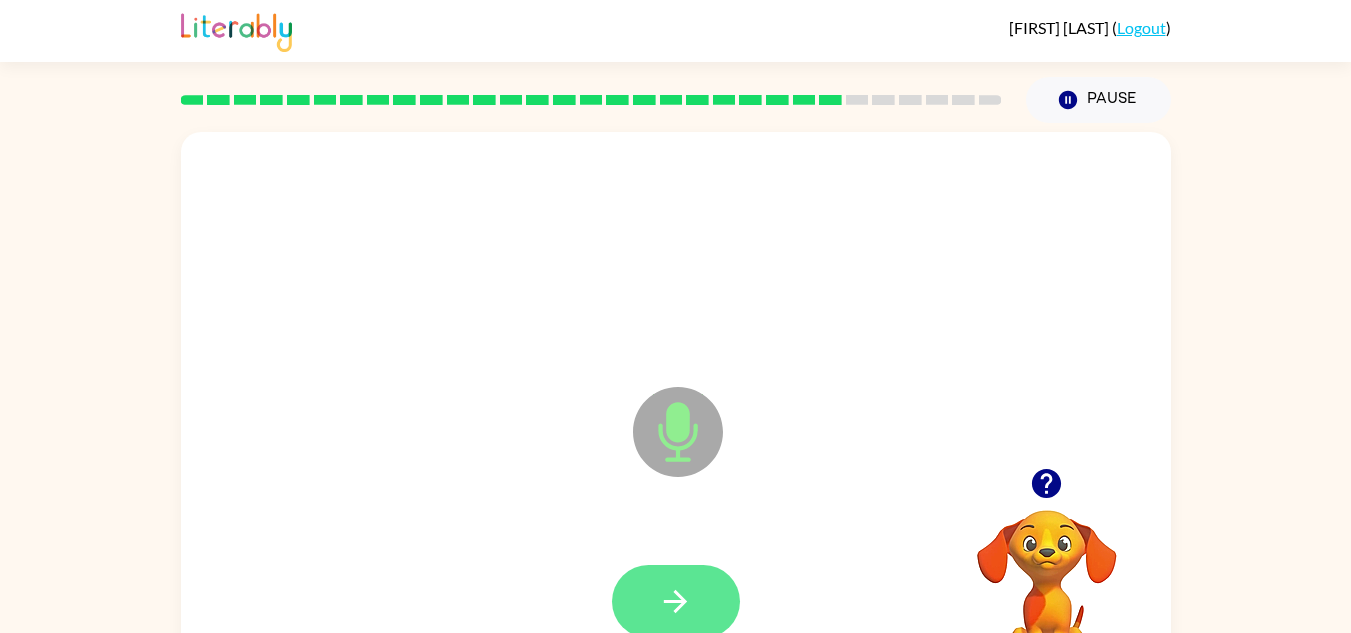 click at bounding box center [676, 601] 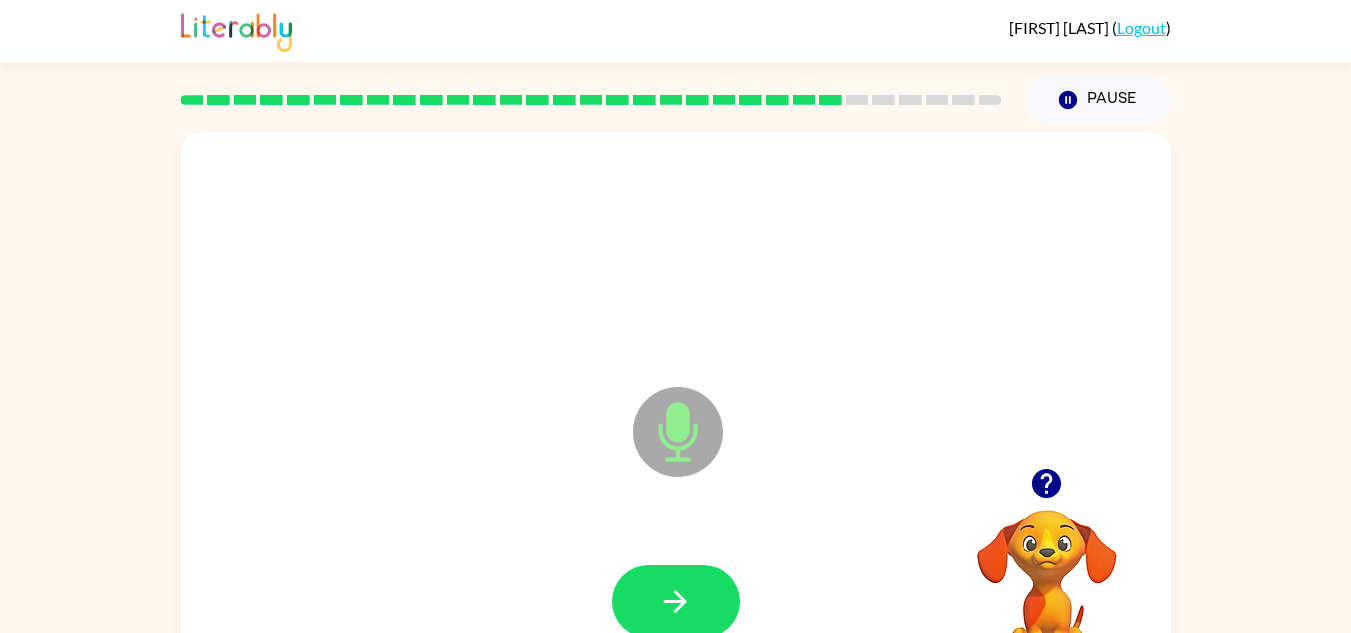 click at bounding box center (676, 601) 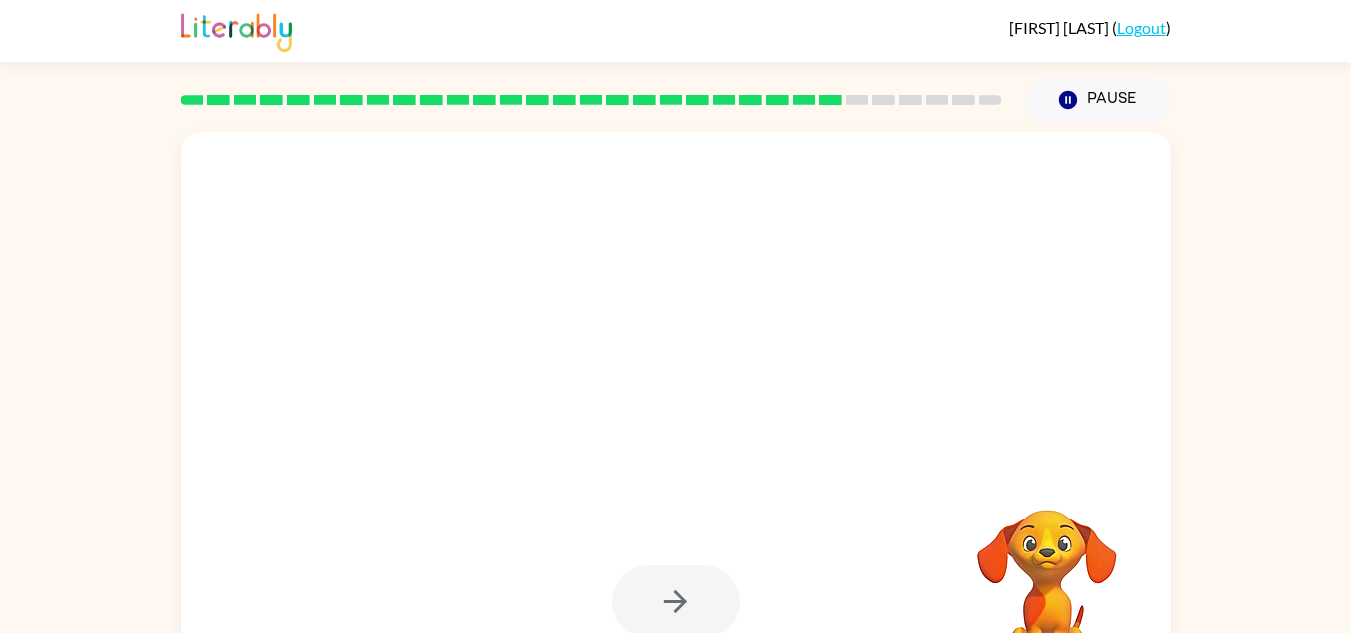 click at bounding box center (676, 601) 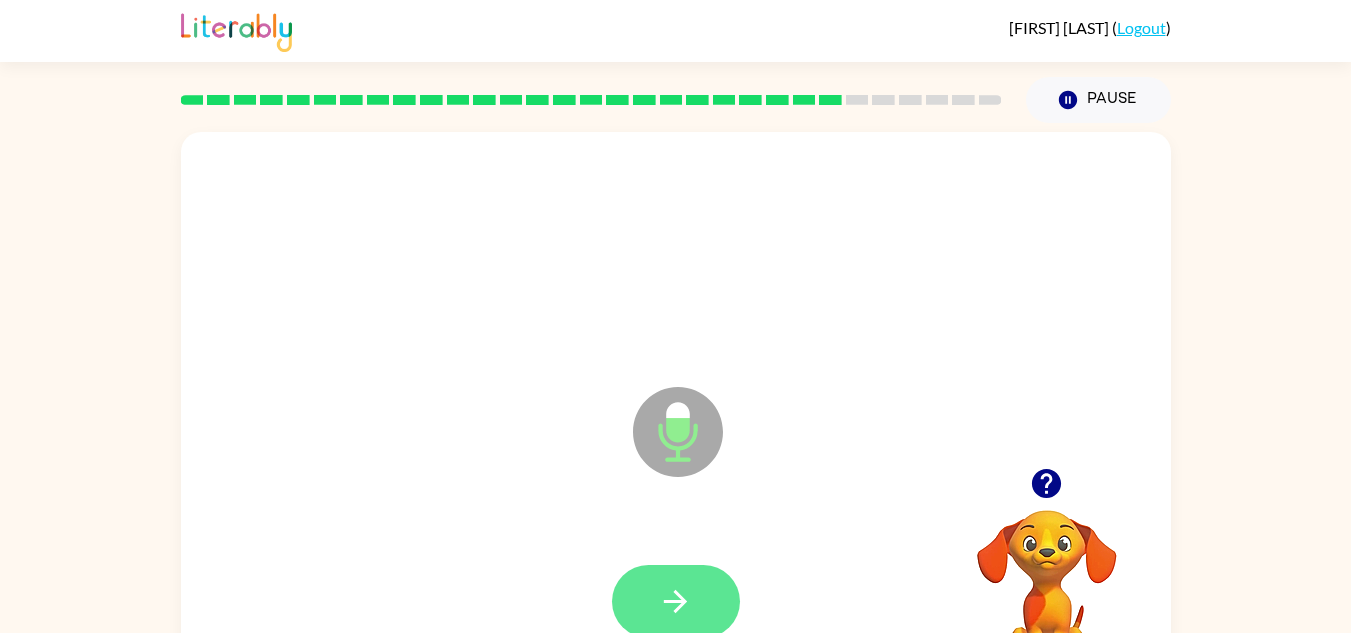 click at bounding box center (676, 601) 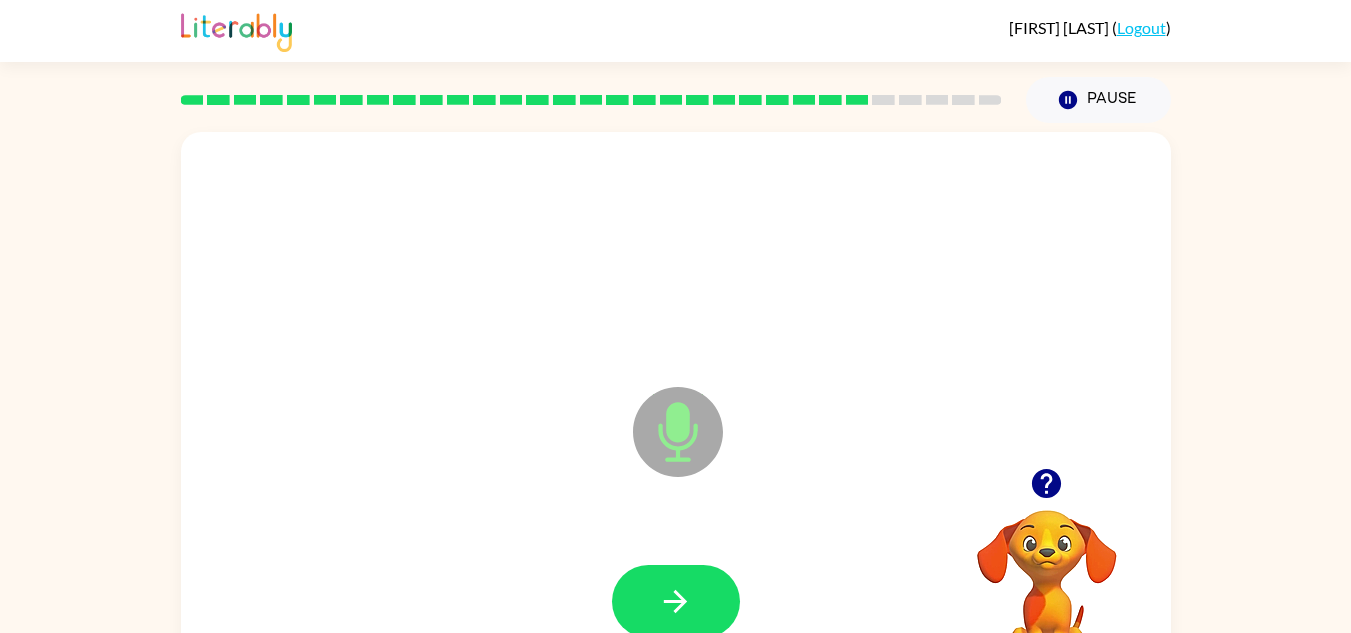 click at bounding box center [676, 601] 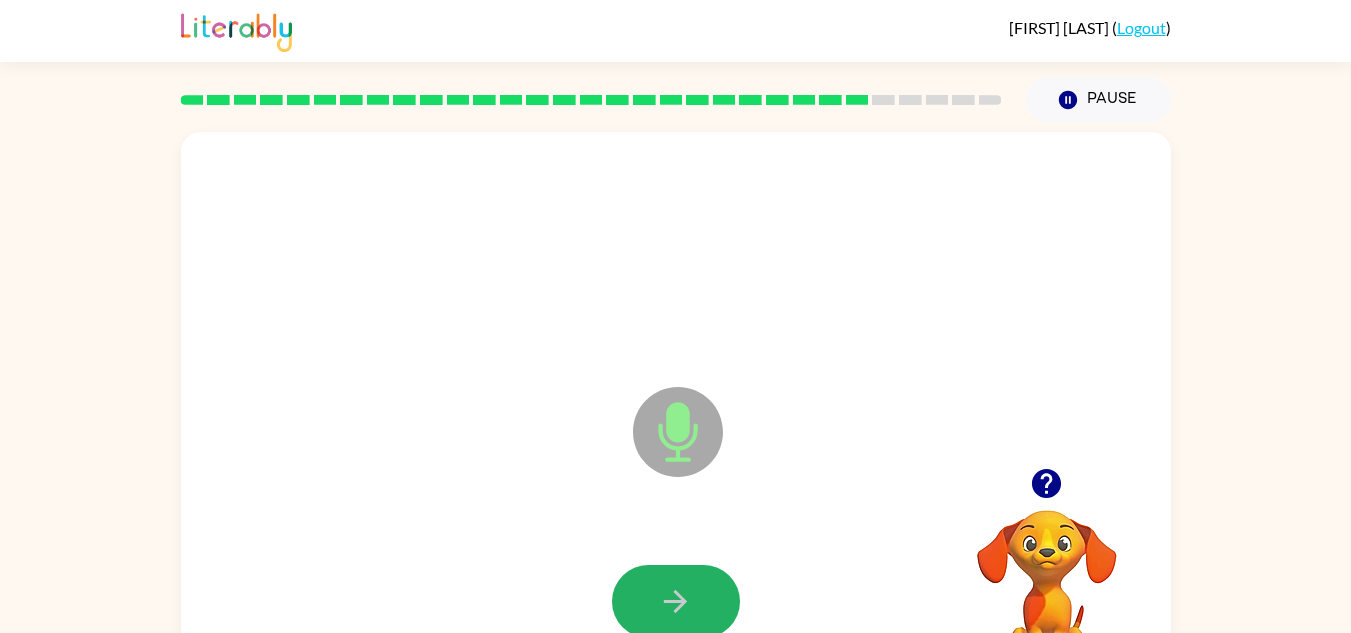 click at bounding box center (676, 601) 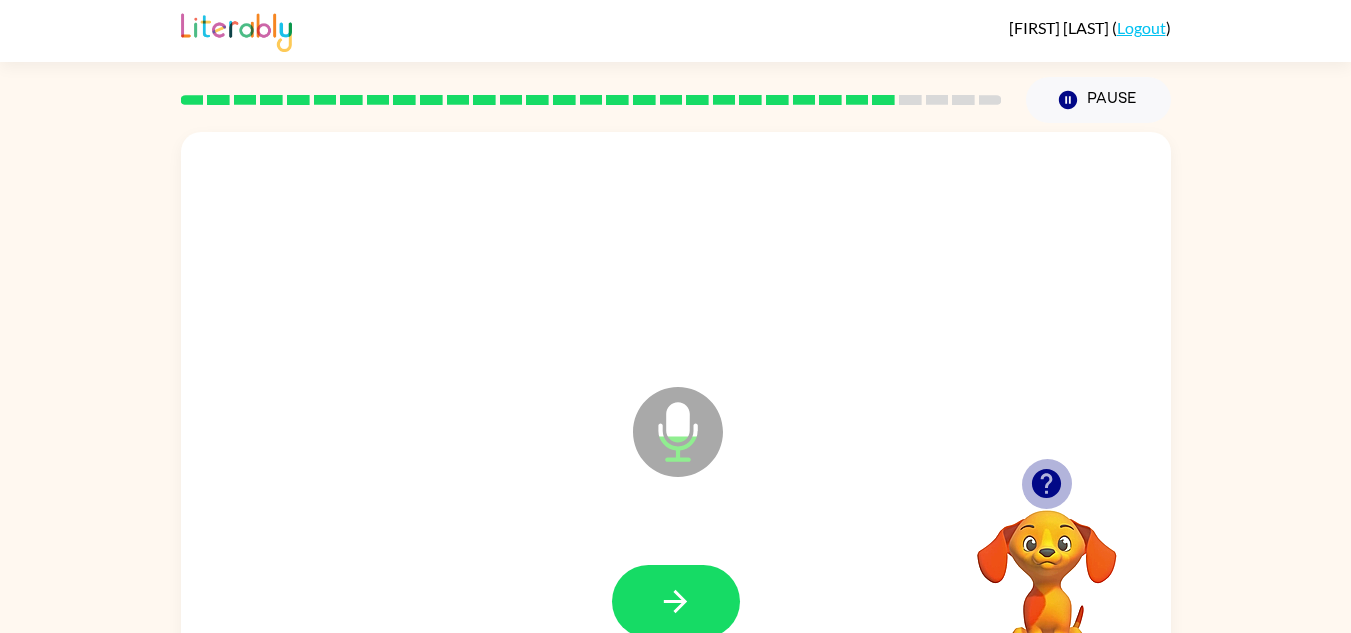click at bounding box center [1046, 483] 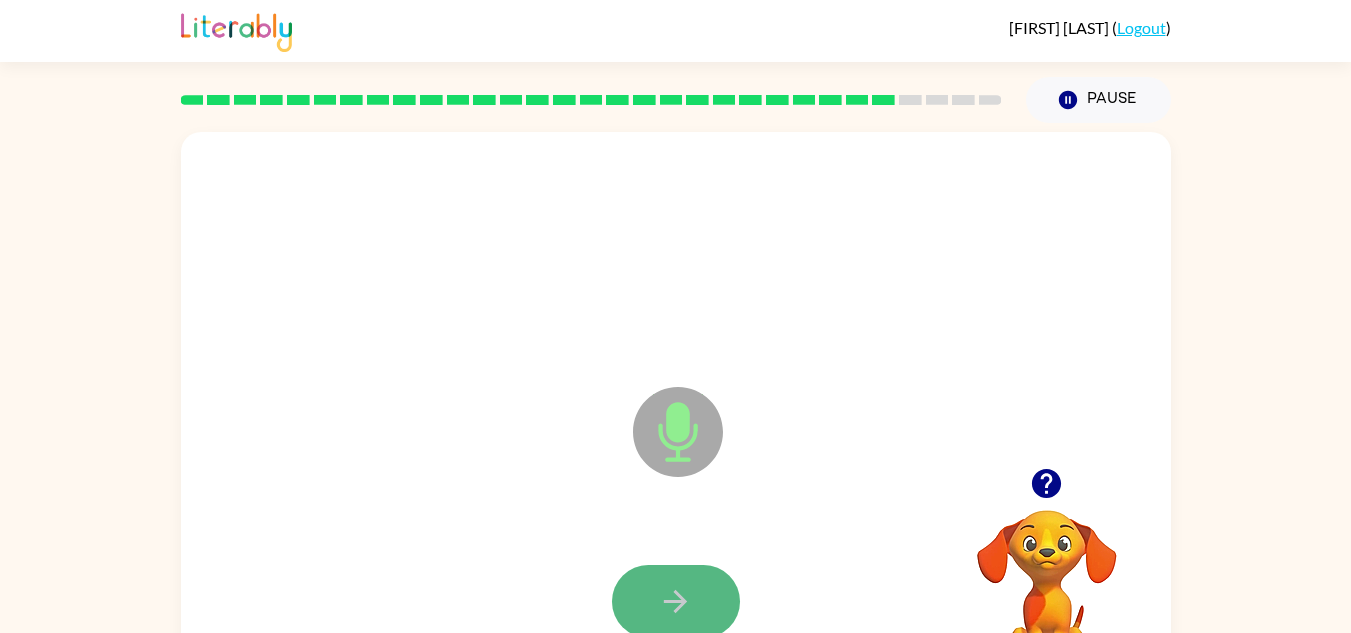 click at bounding box center [676, 601] 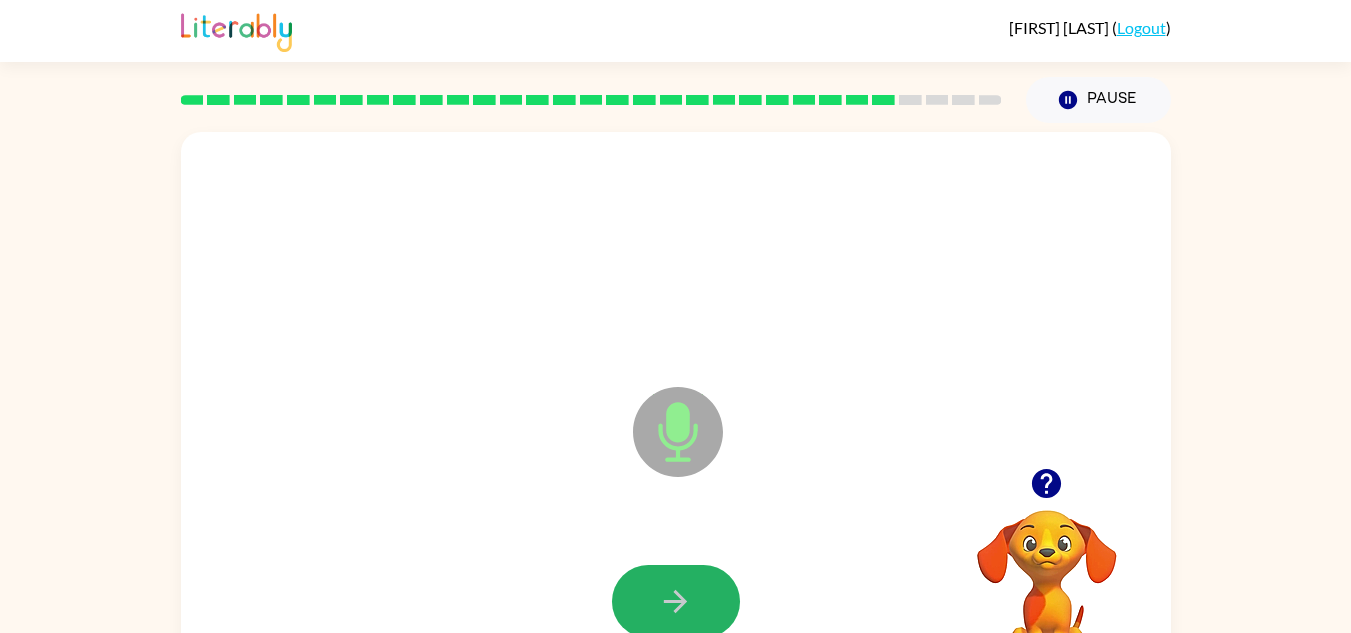 click at bounding box center (676, 601) 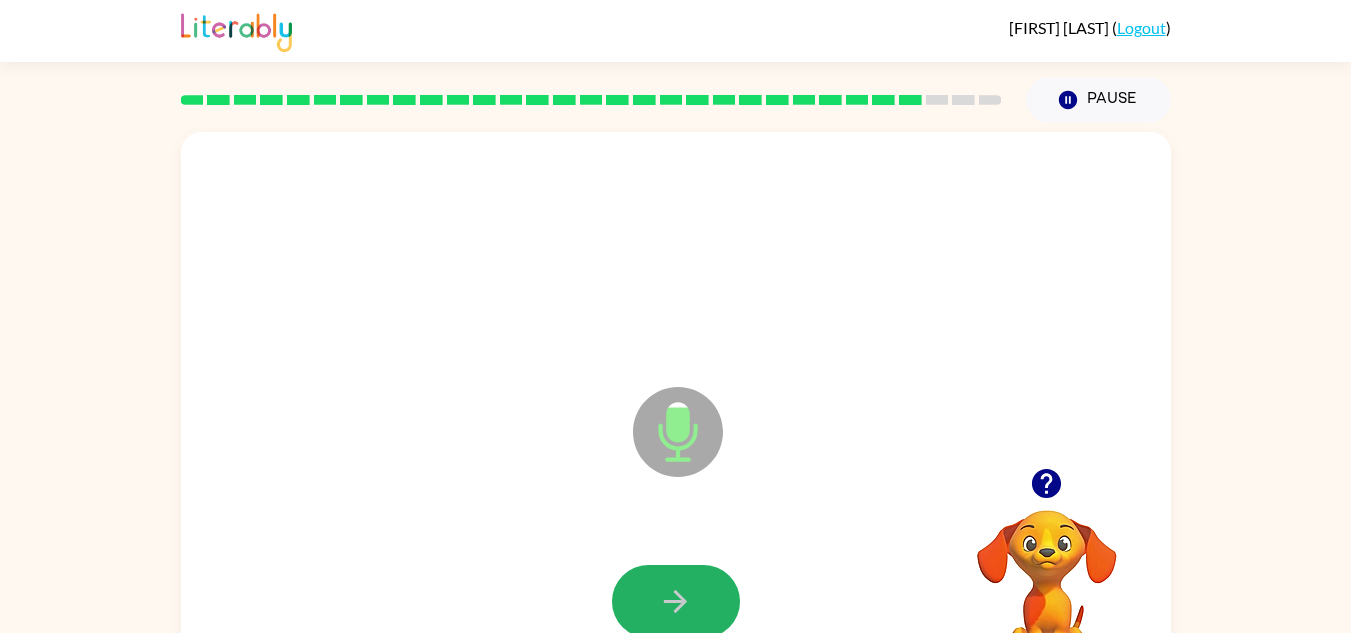 click at bounding box center (676, 601) 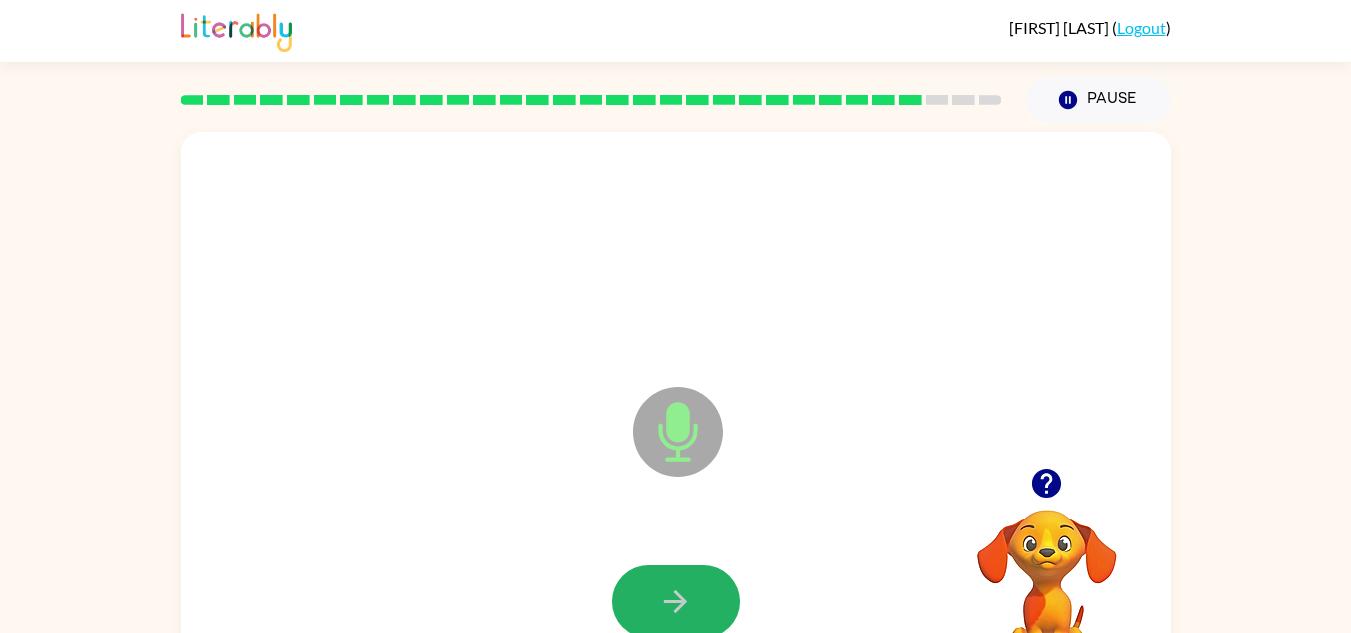 click at bounding box center [676, 601] 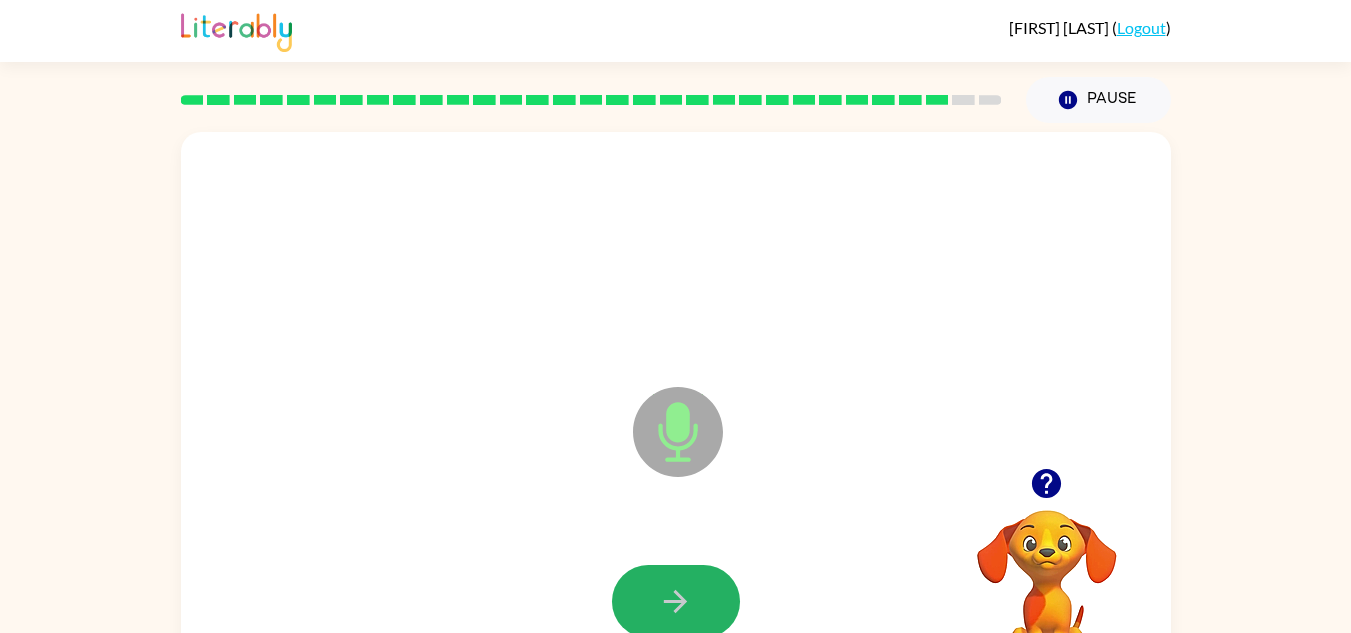 click at bounding box center [676, 601] 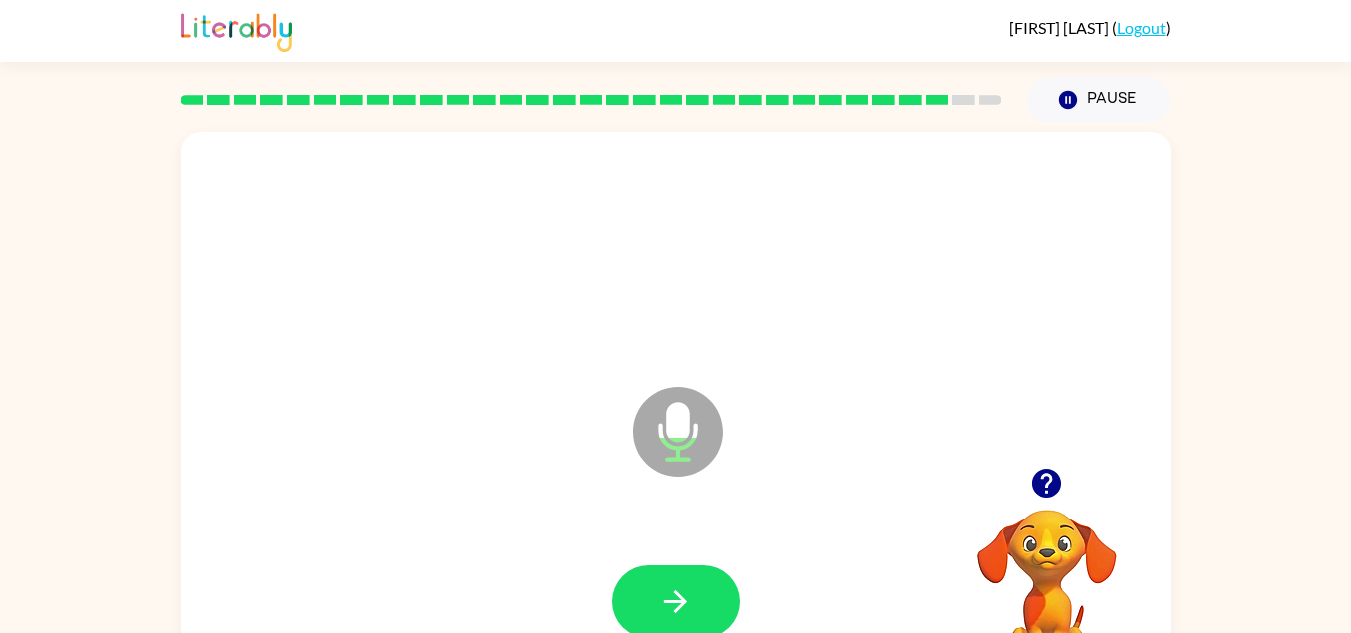 click at bounding box center (1046, 483) 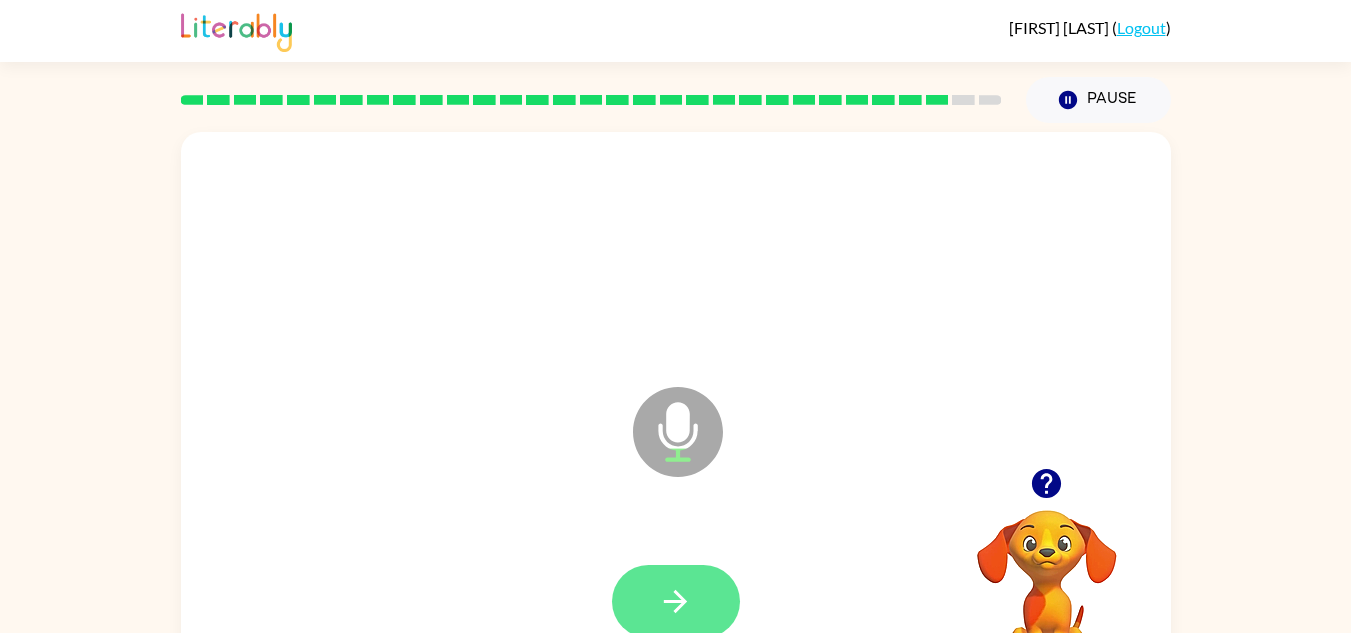 click at bounding box center (676, 601) 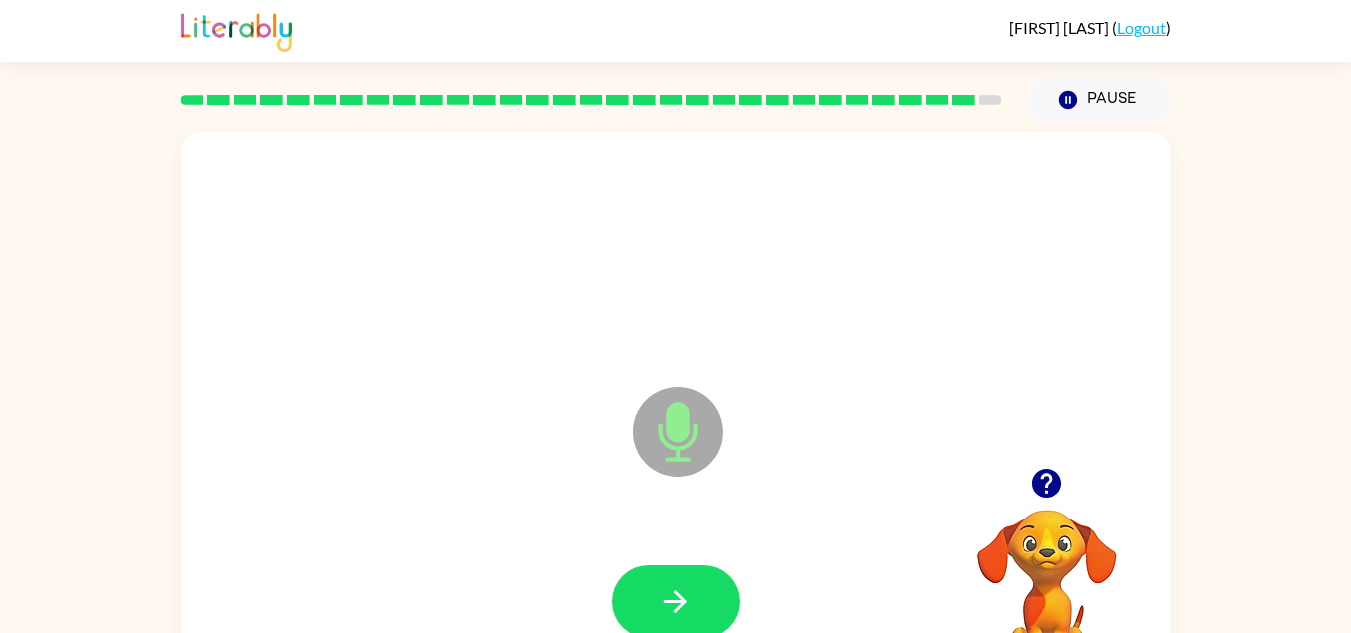 click at bounding box center [676, 601] 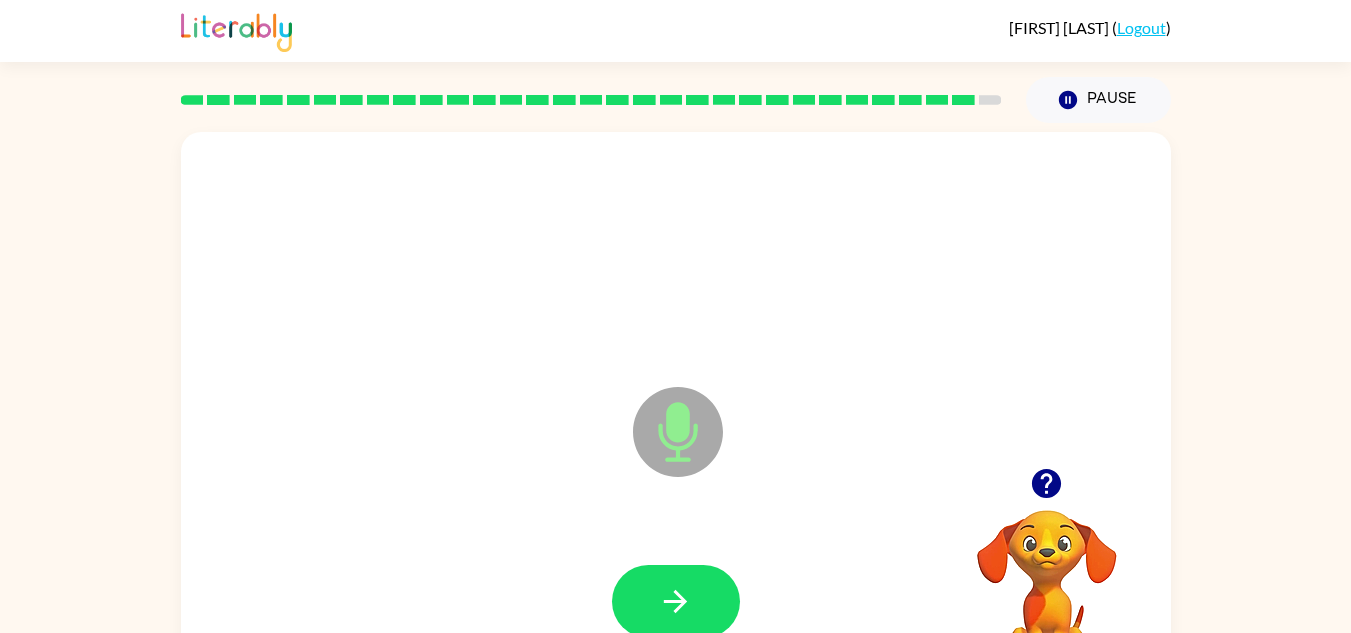 click at bounding box center (676, 601) 